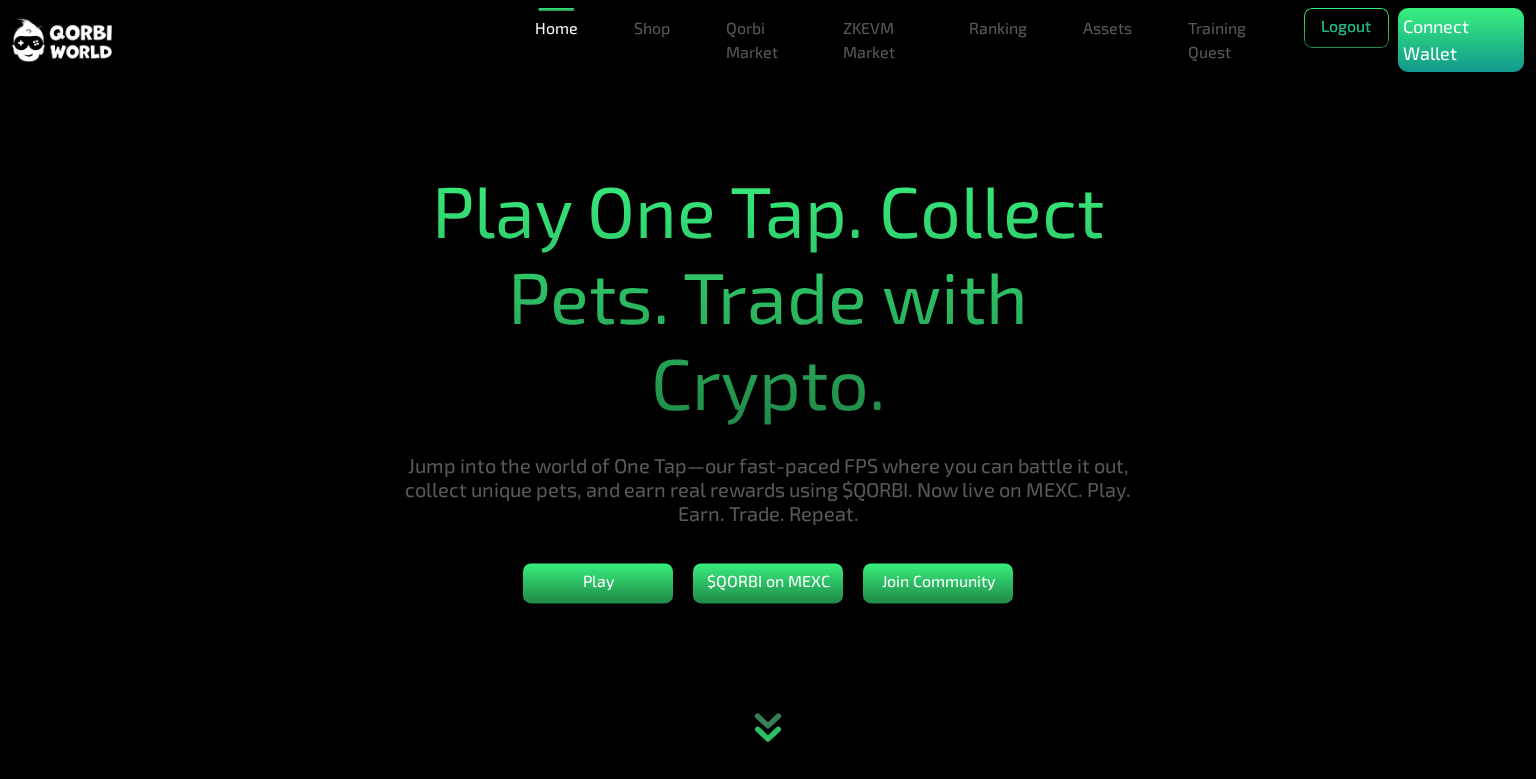 scroll, scrollTop: 0, scrollLeft: 0, axis: both 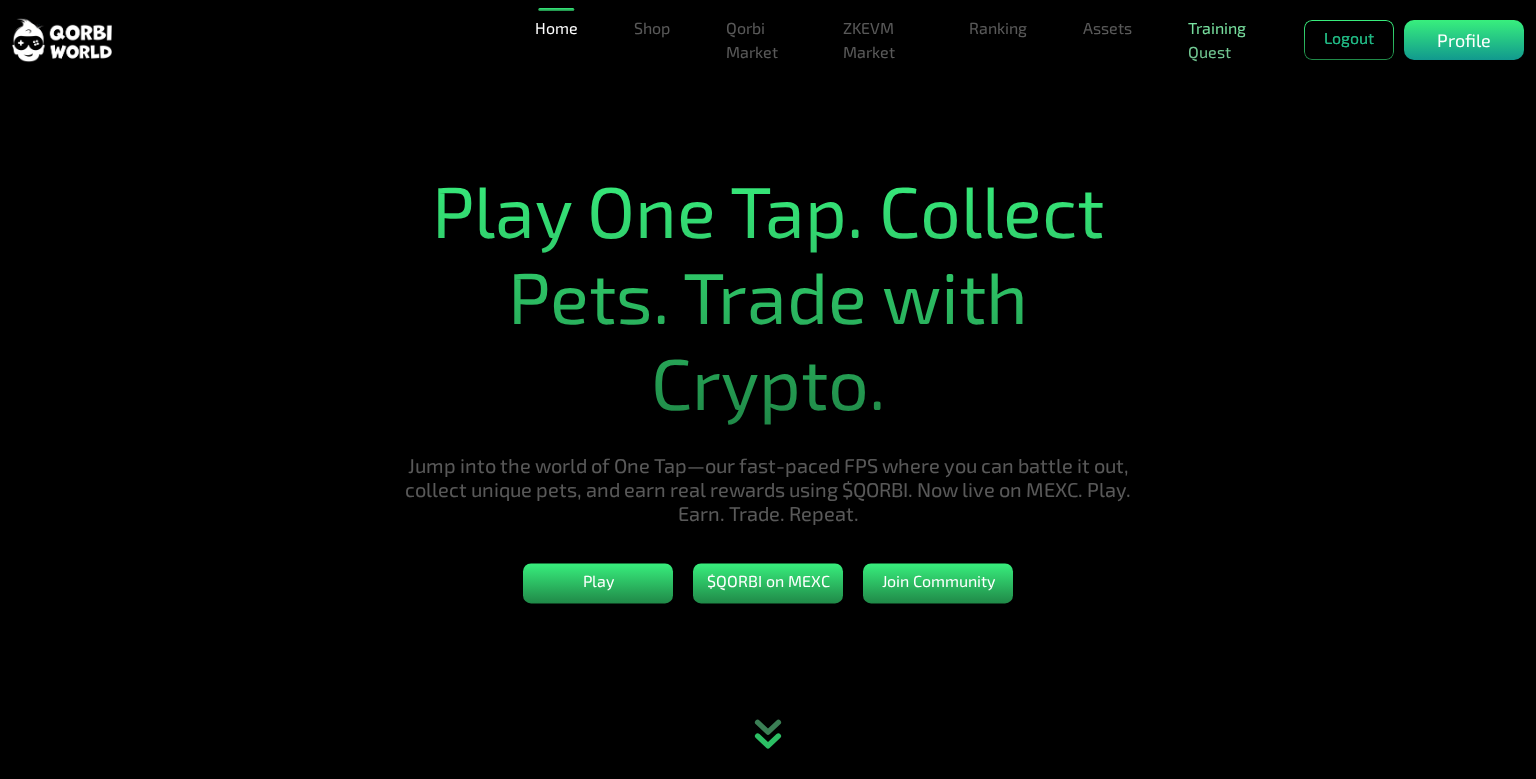 click on "Training Quest" at bounding box center [1222, 40] 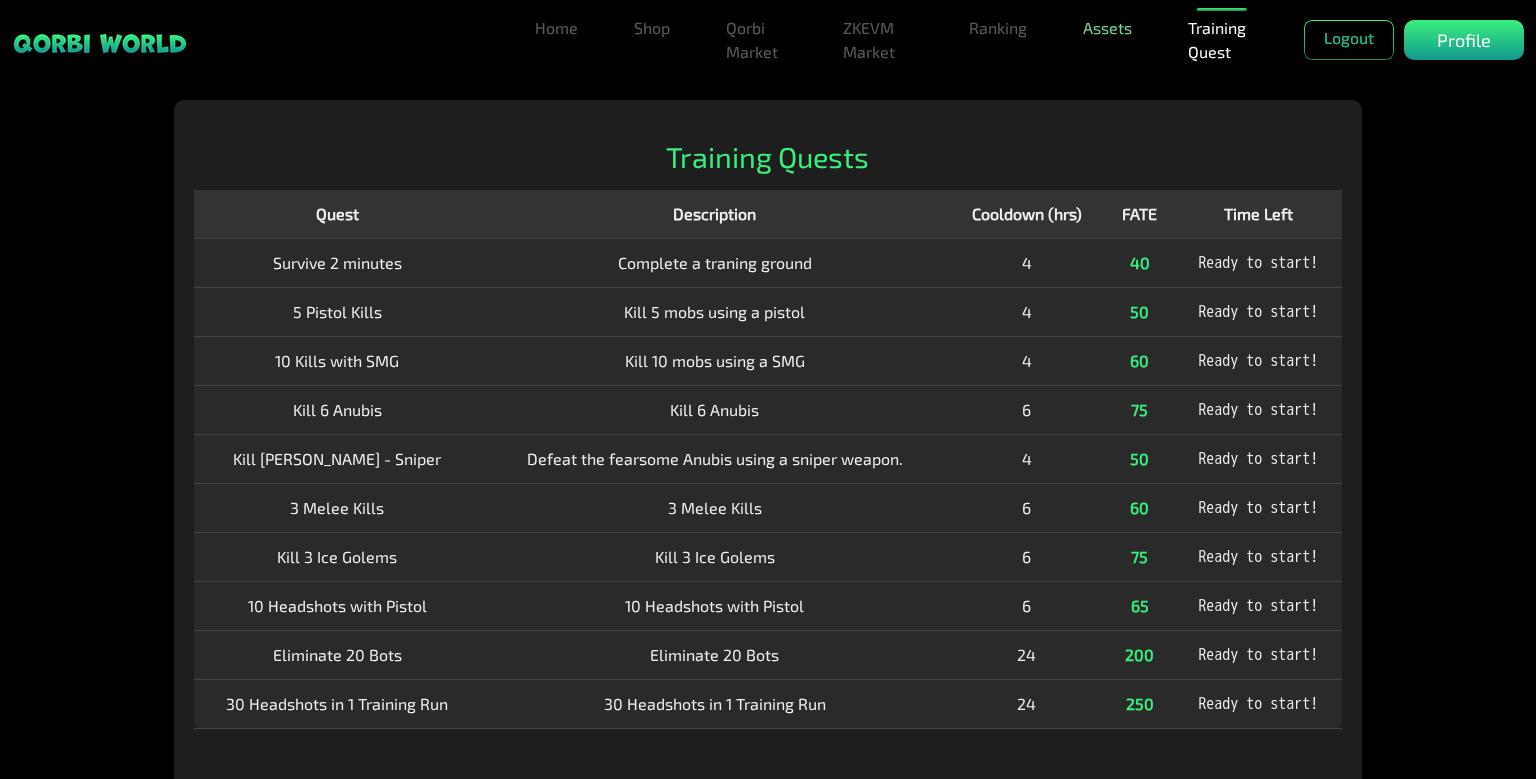 click on "Assets" at bounding box center (1107, 28) 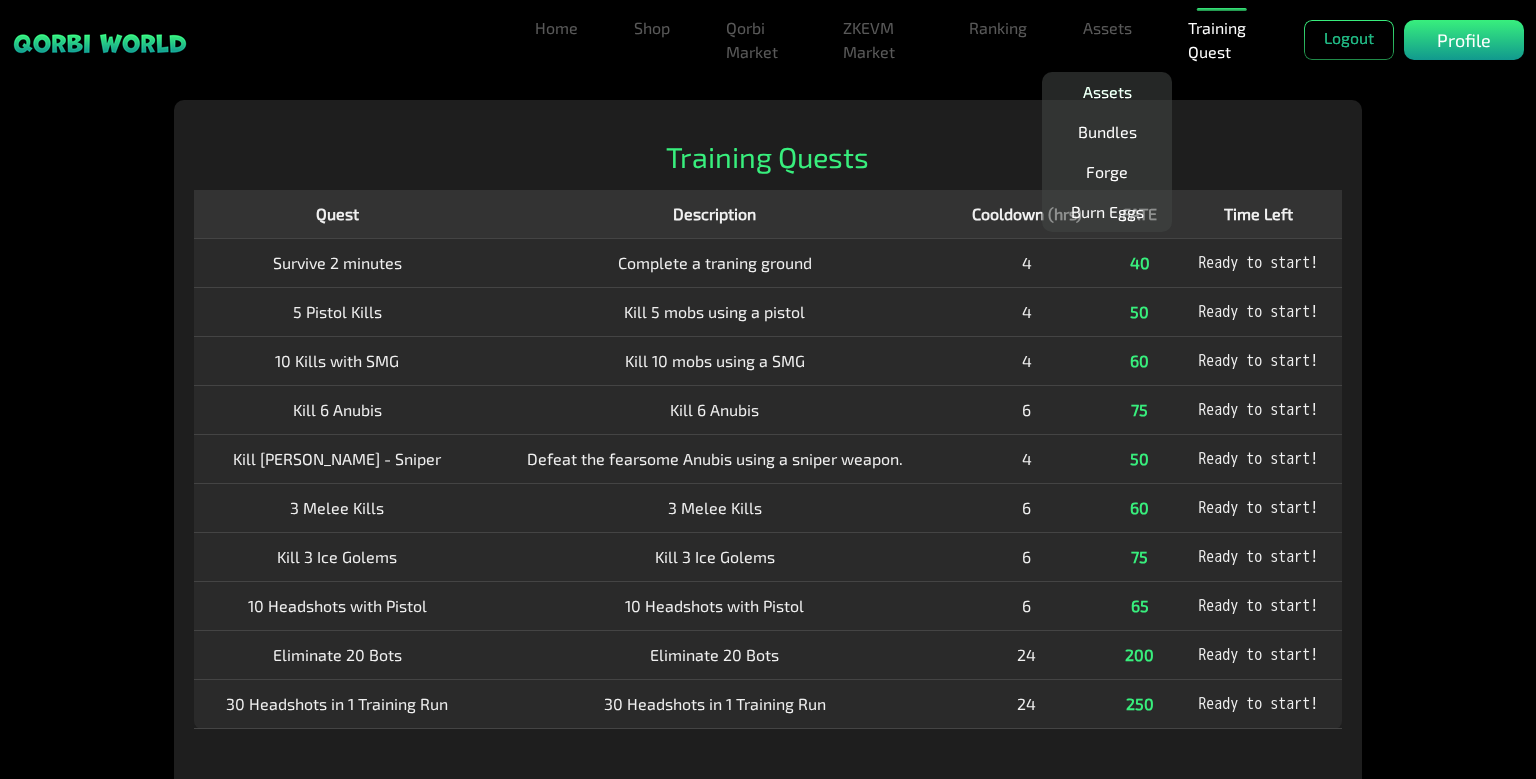 click on "Assets" at bounding box center [1107, 92] 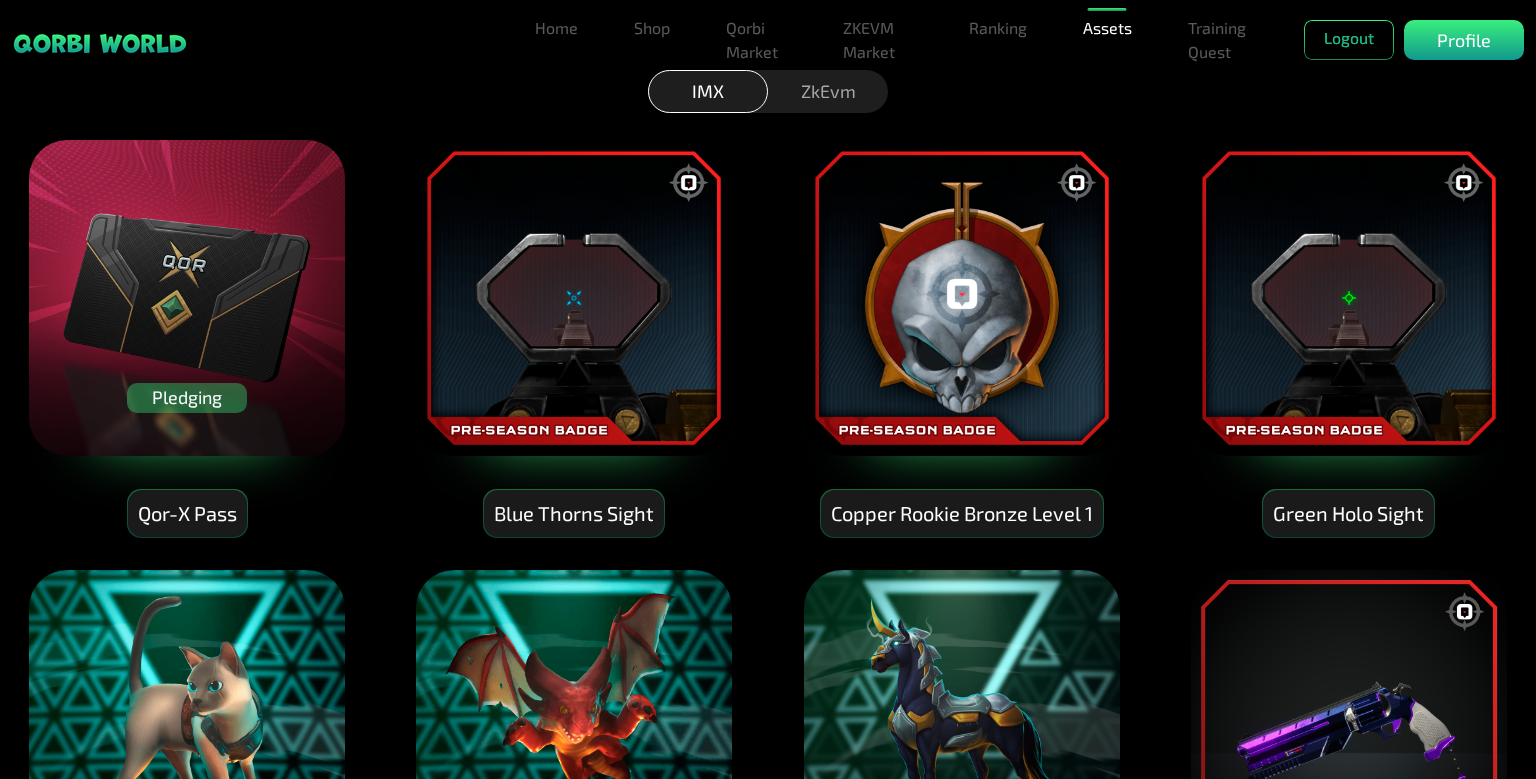 click on "Pledging" at bounding box center (187, 398) 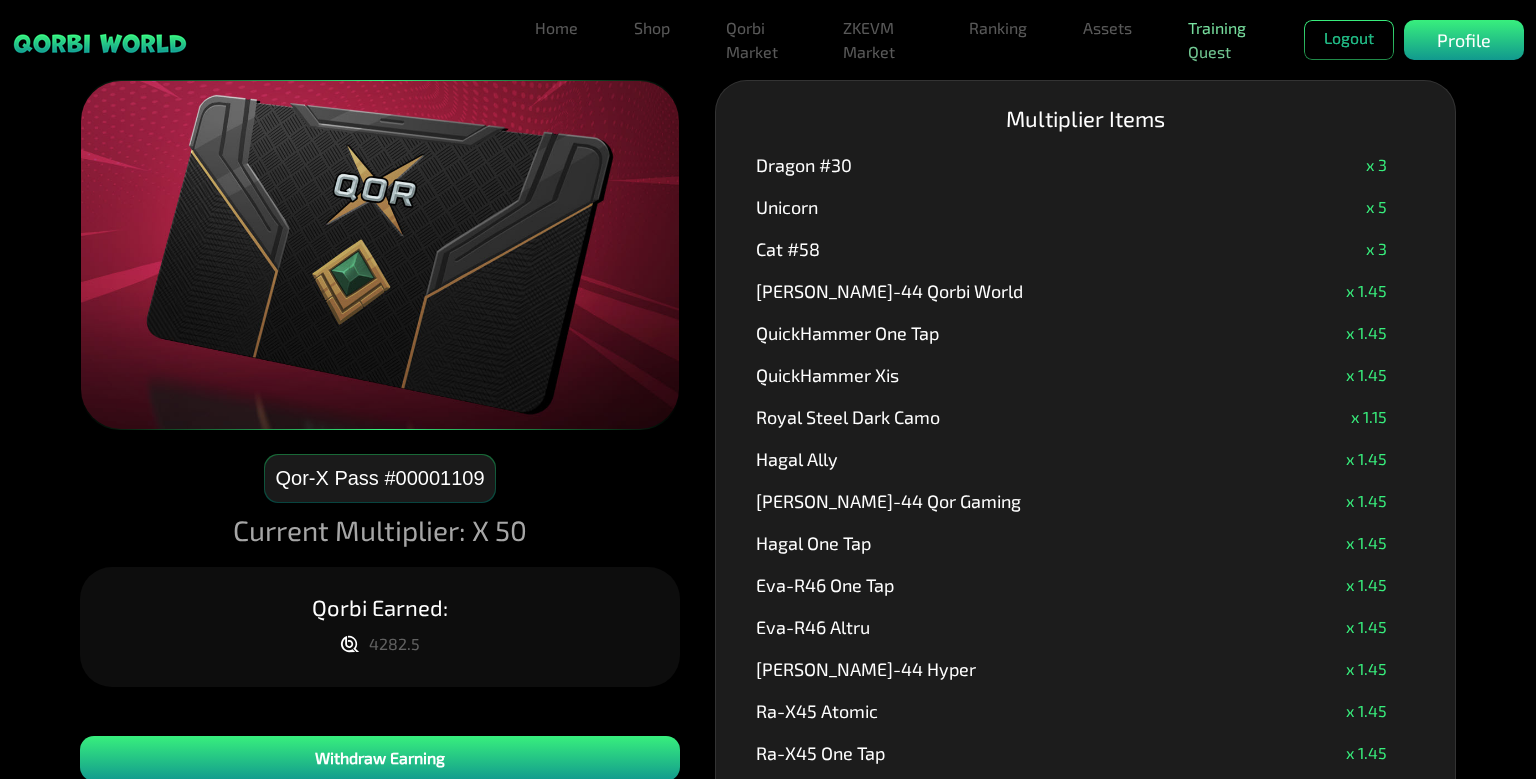 click on "Training Quest" at bounding box center (1222, 40) 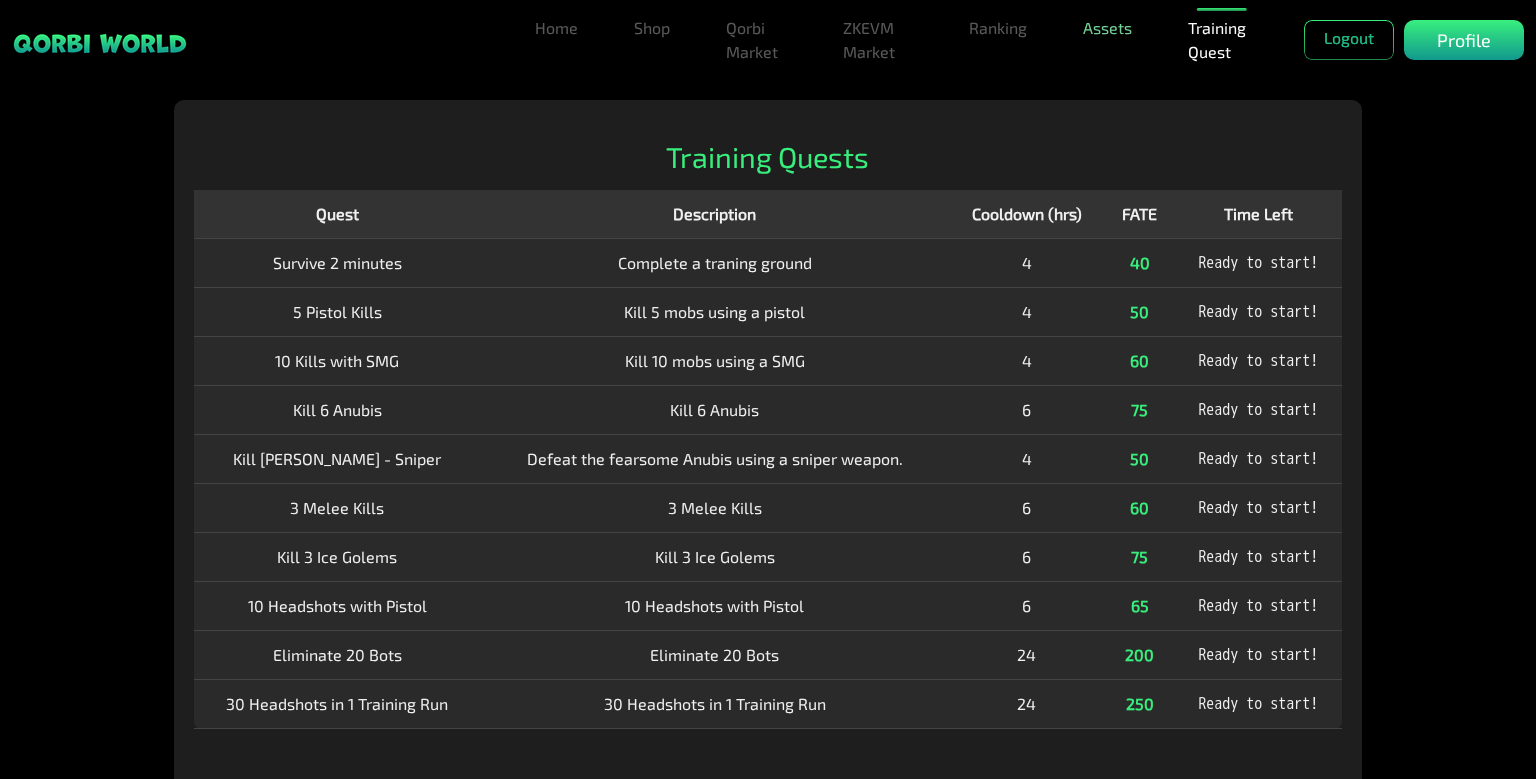 click on "Assets" at bounding box center [1107, 28] 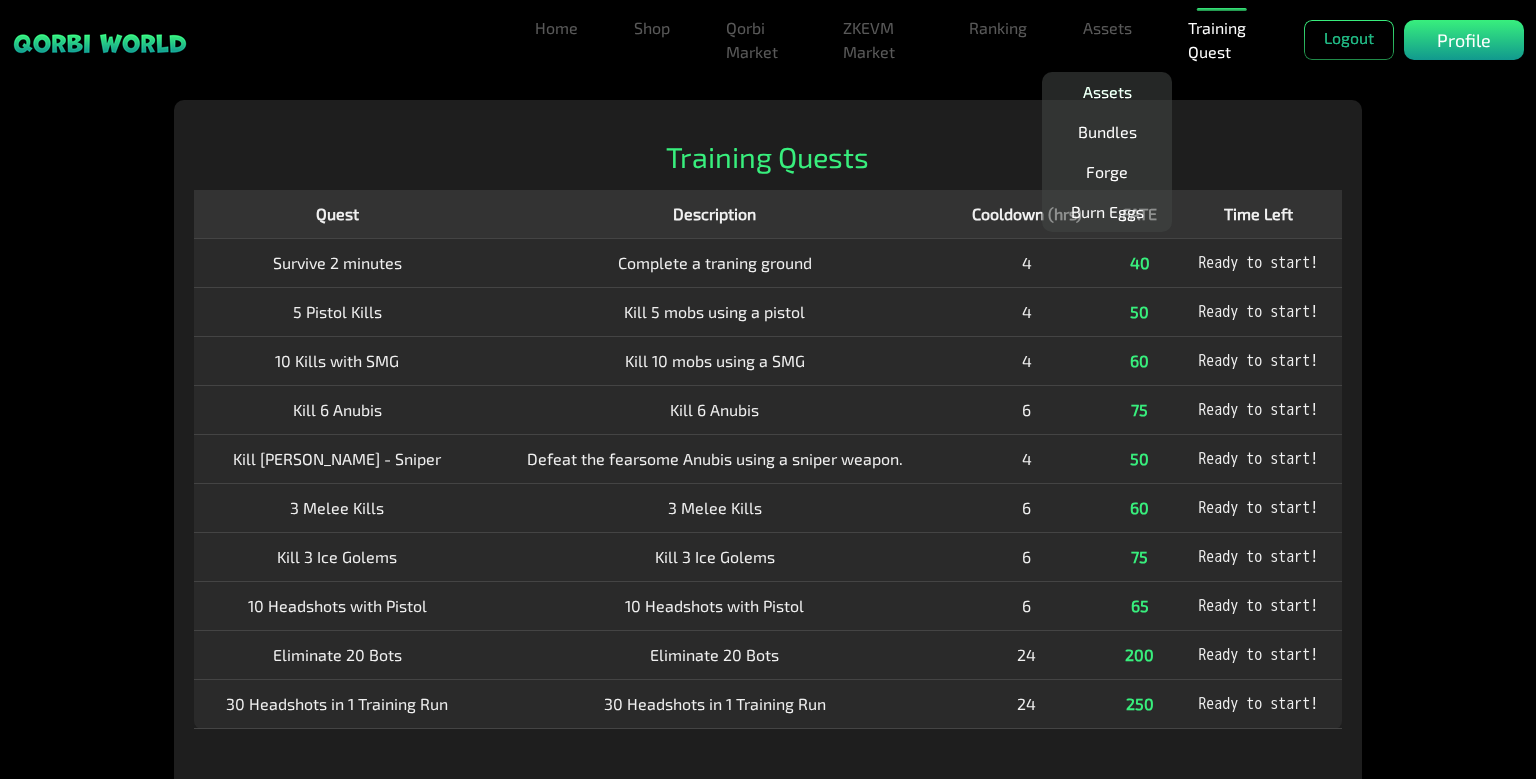 click on "Assets" at bounding box center (1107, 92) 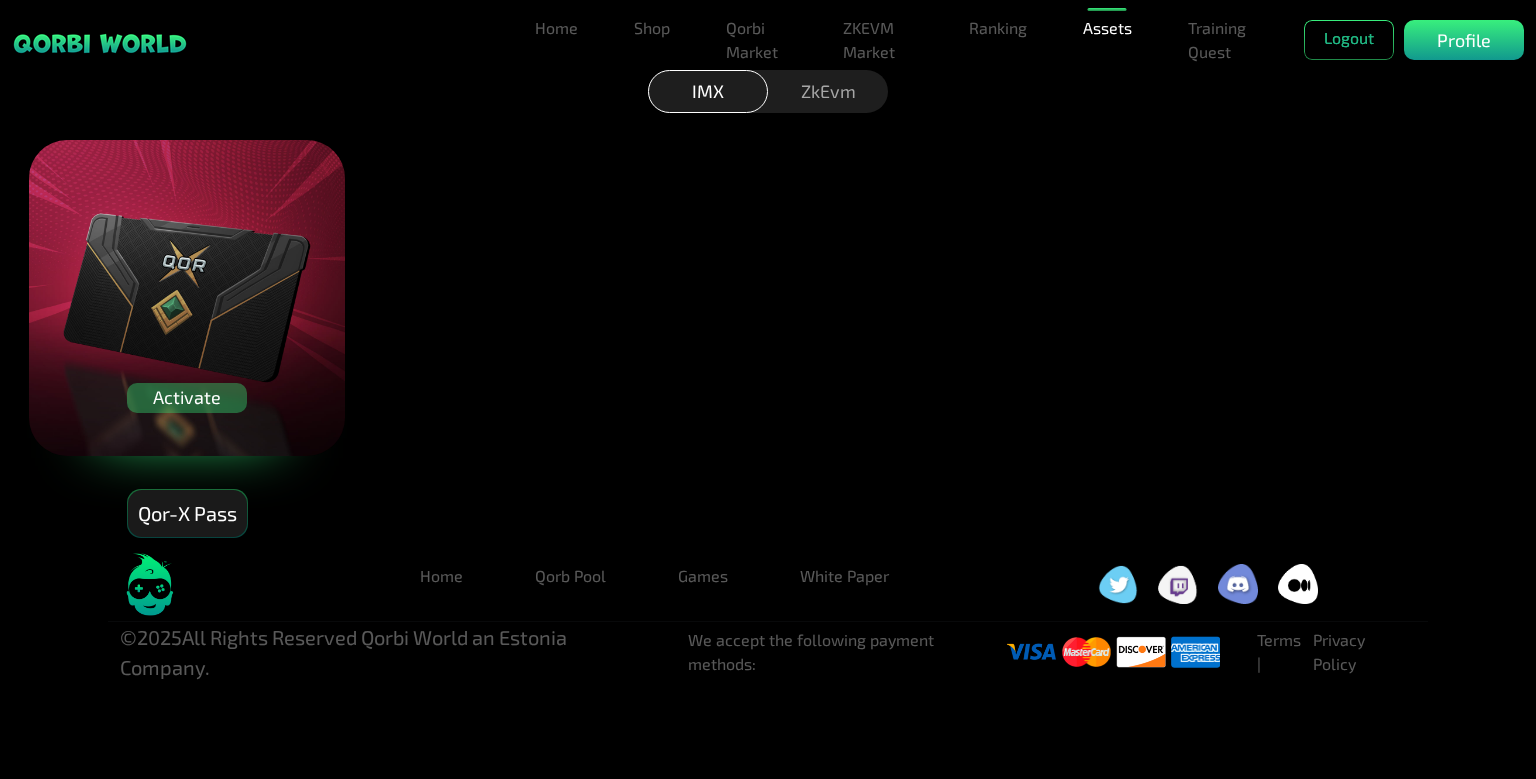 click on "ZkEvm" at bounding box center (828, 91) 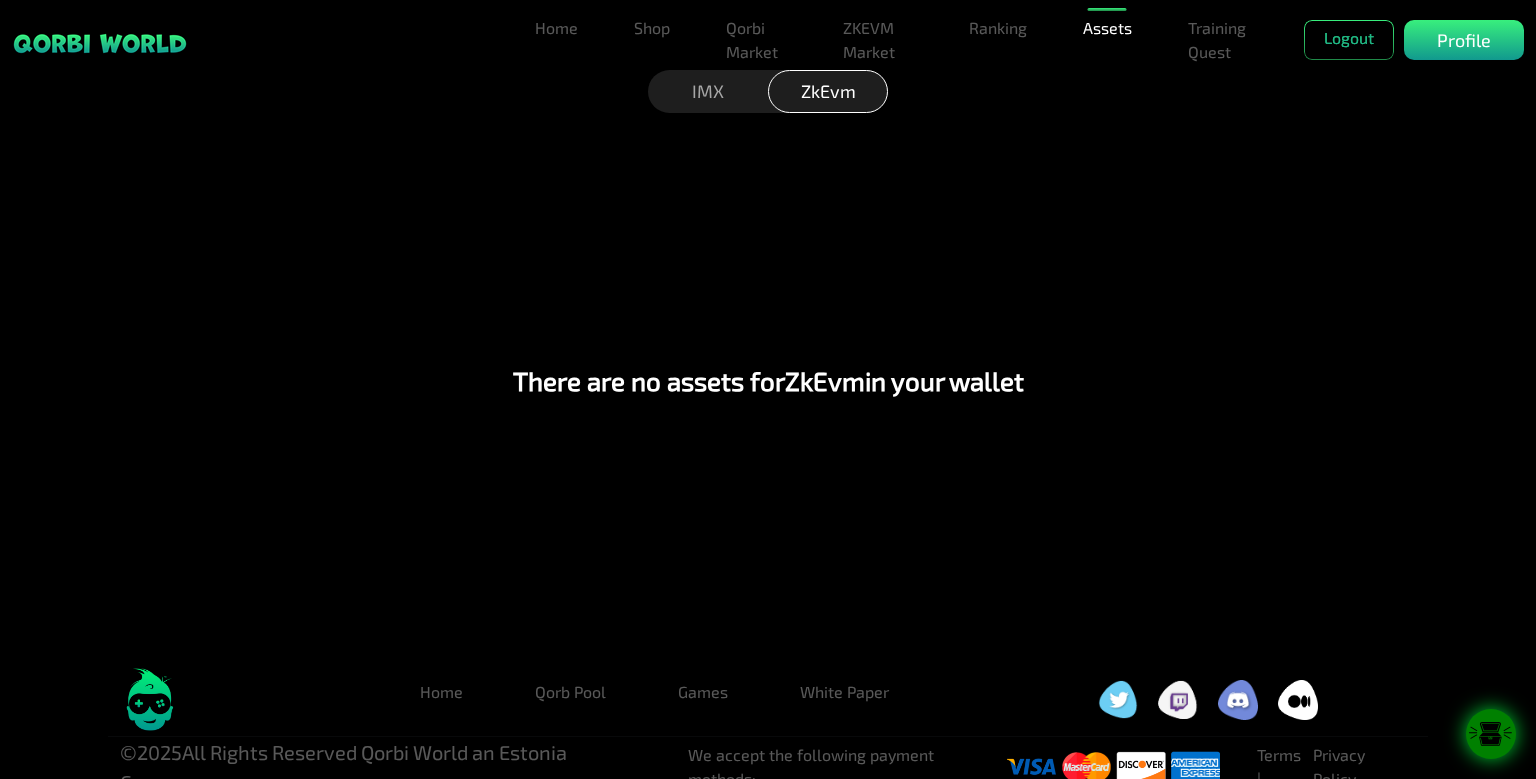 click on "IMX" at bounding box center [708, 91] 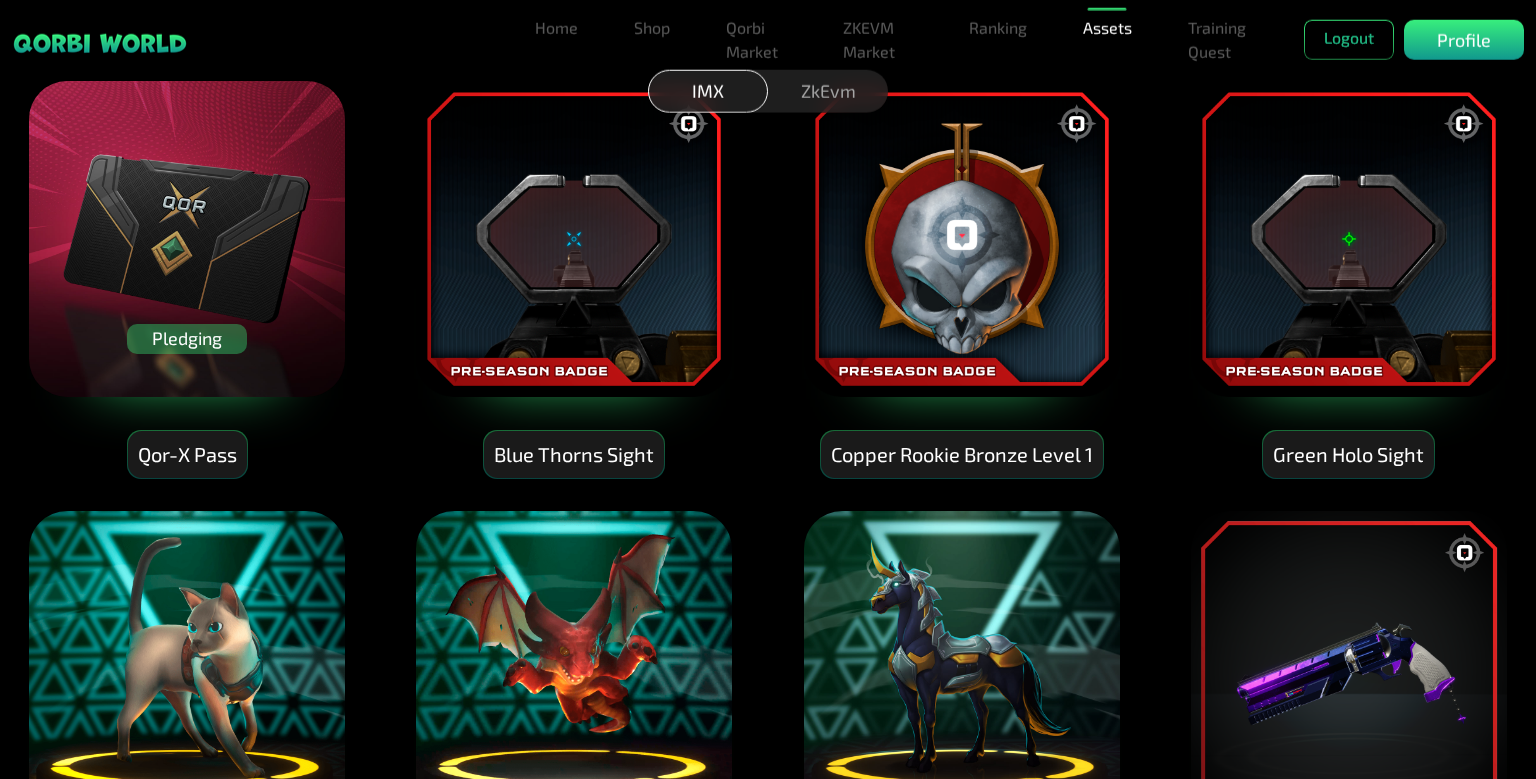 scroll, scrollTop: 0, scrollLeft: 0, axis: both 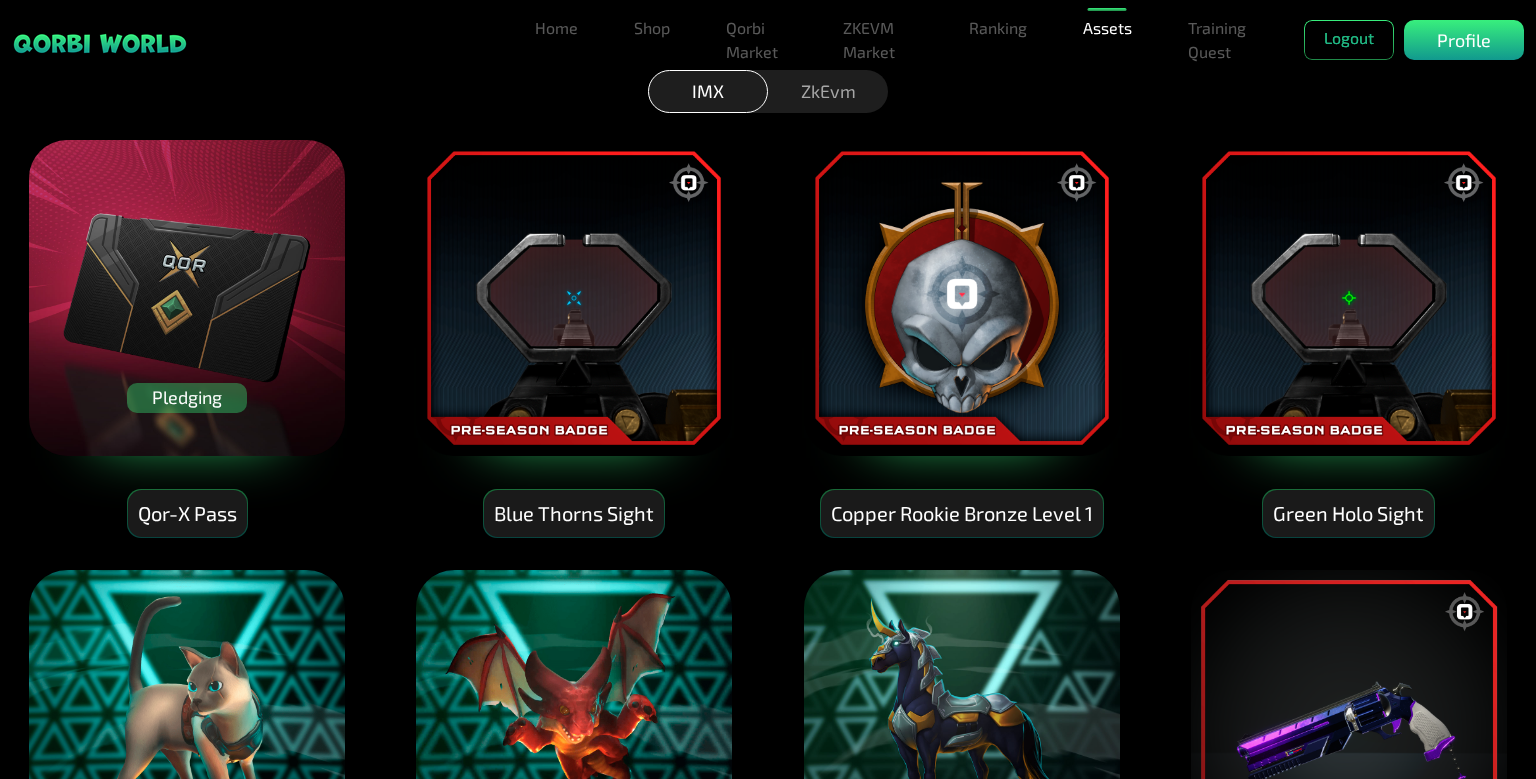 click on "ZkEvm" at bounding box center [828, 91] 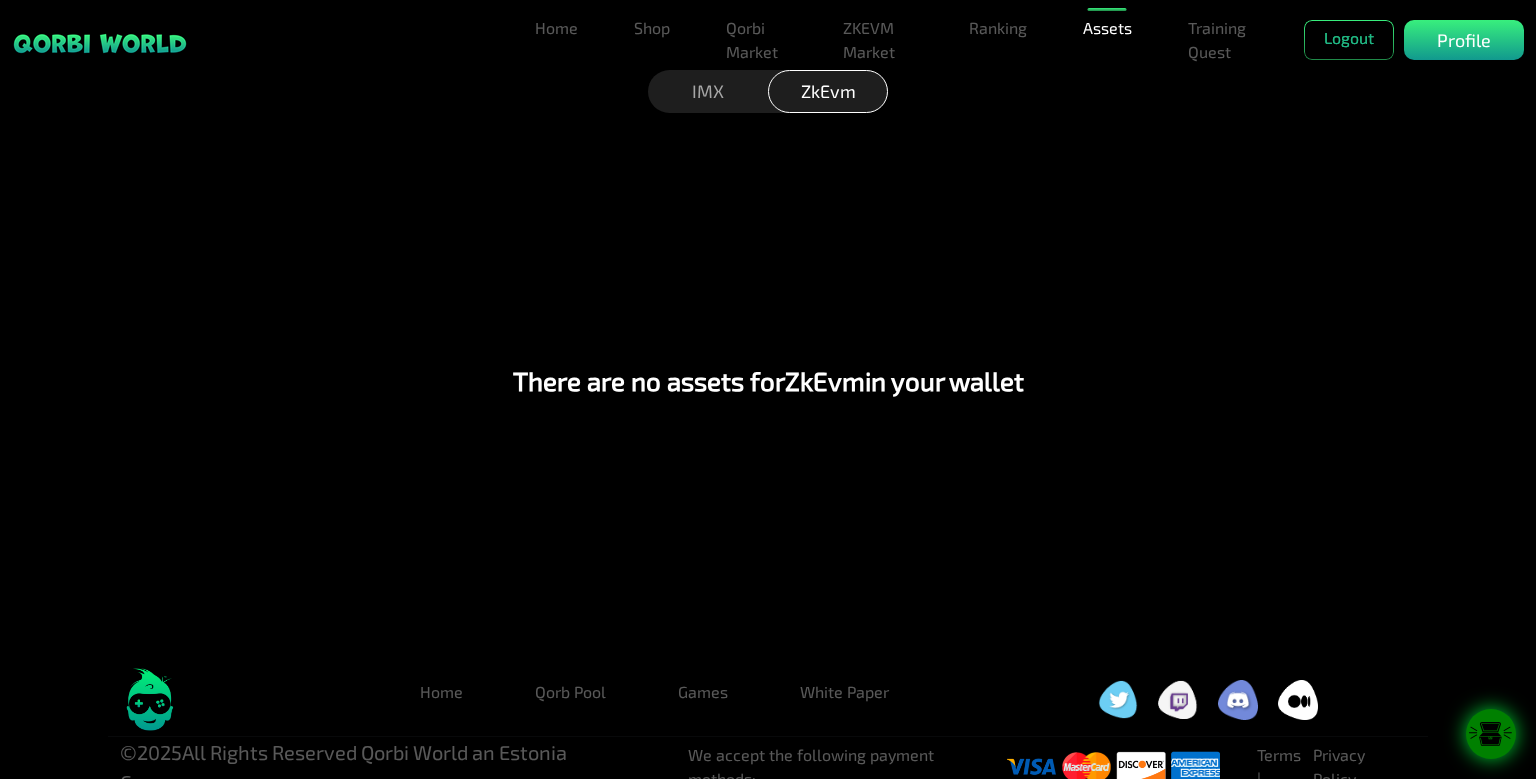 click on "IMX" at bounding box center (708, 91) 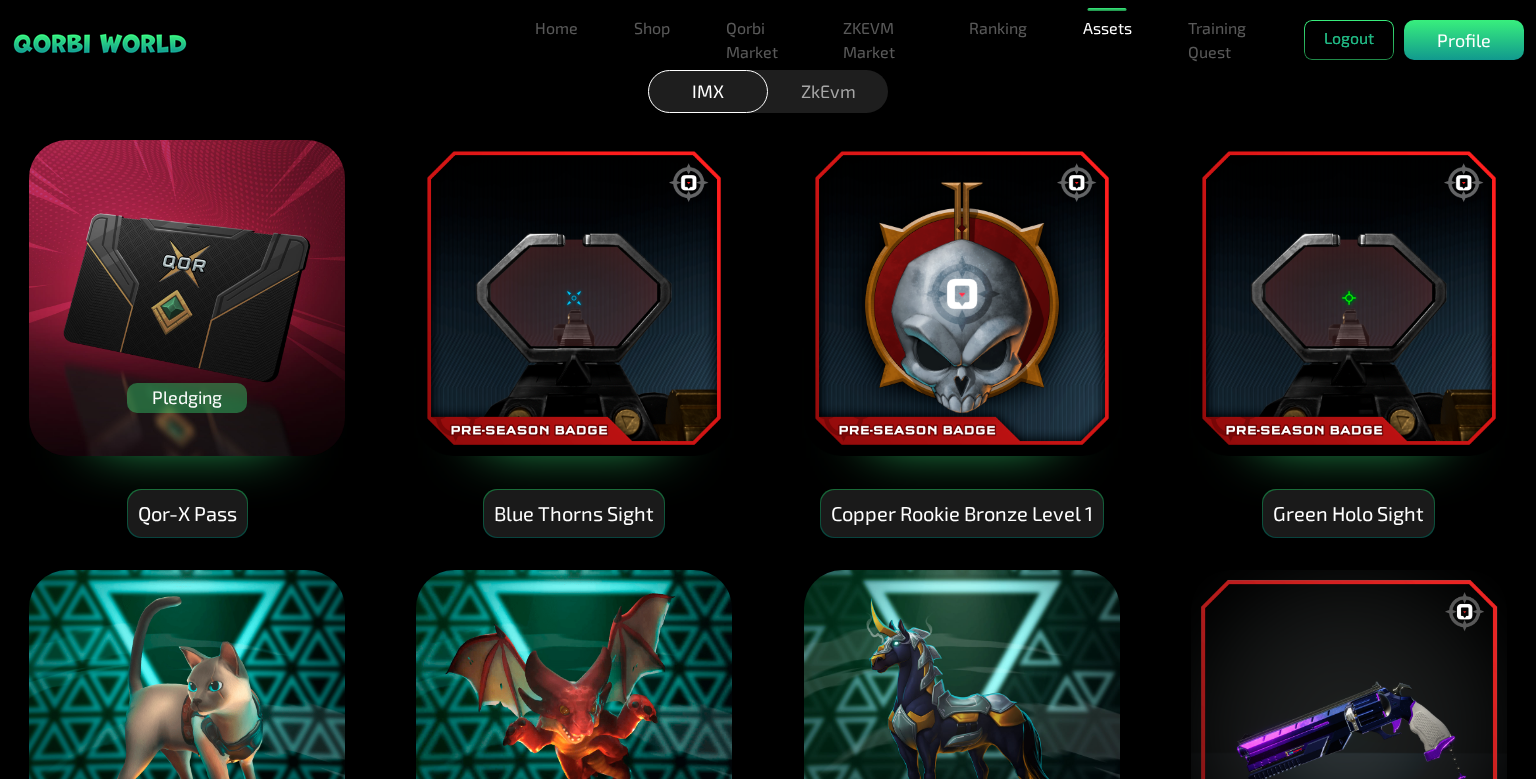 click on "ZkEvm" at bounding box center [828, 91] 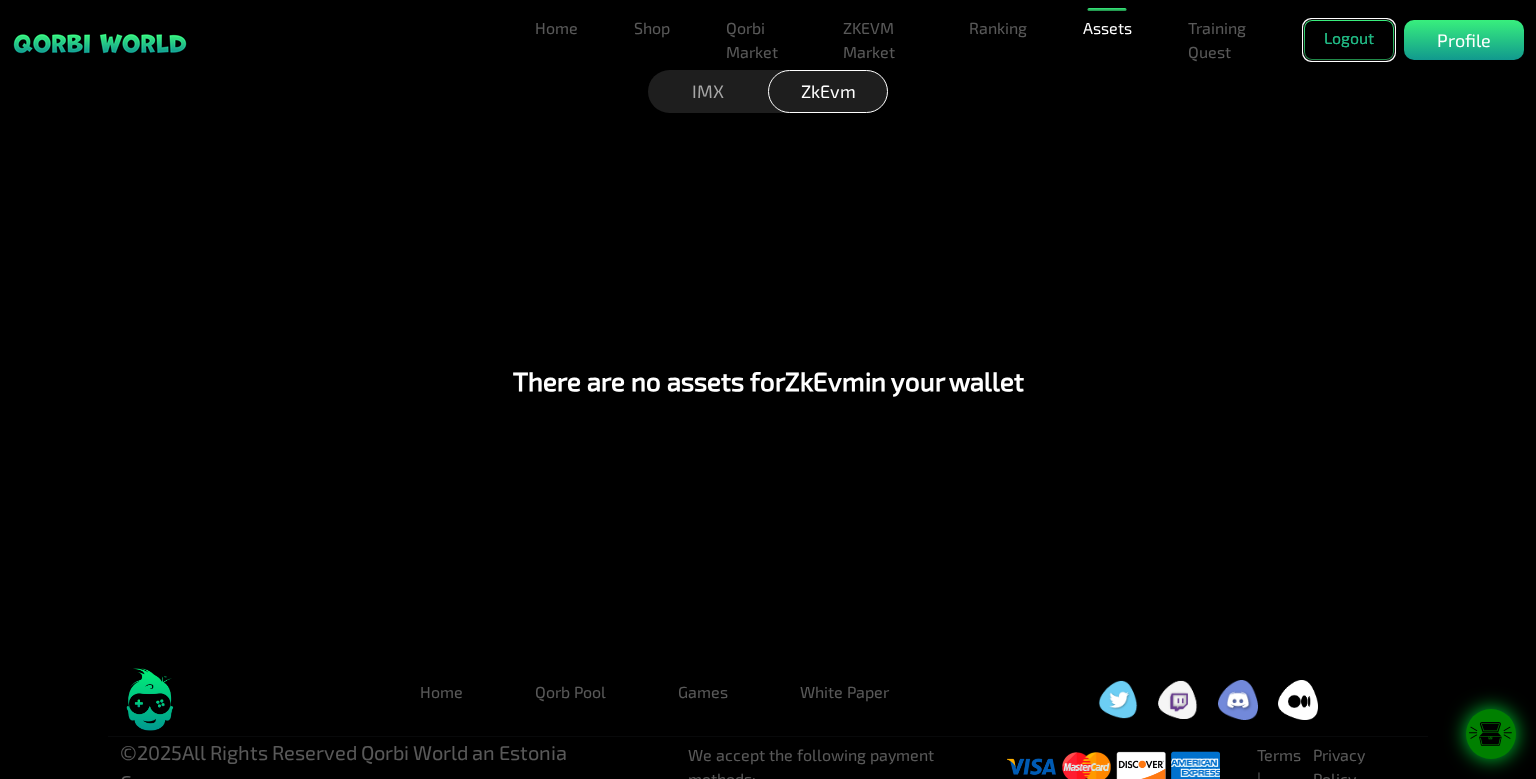 click on "Logout" at bounding box center (1349, 40) 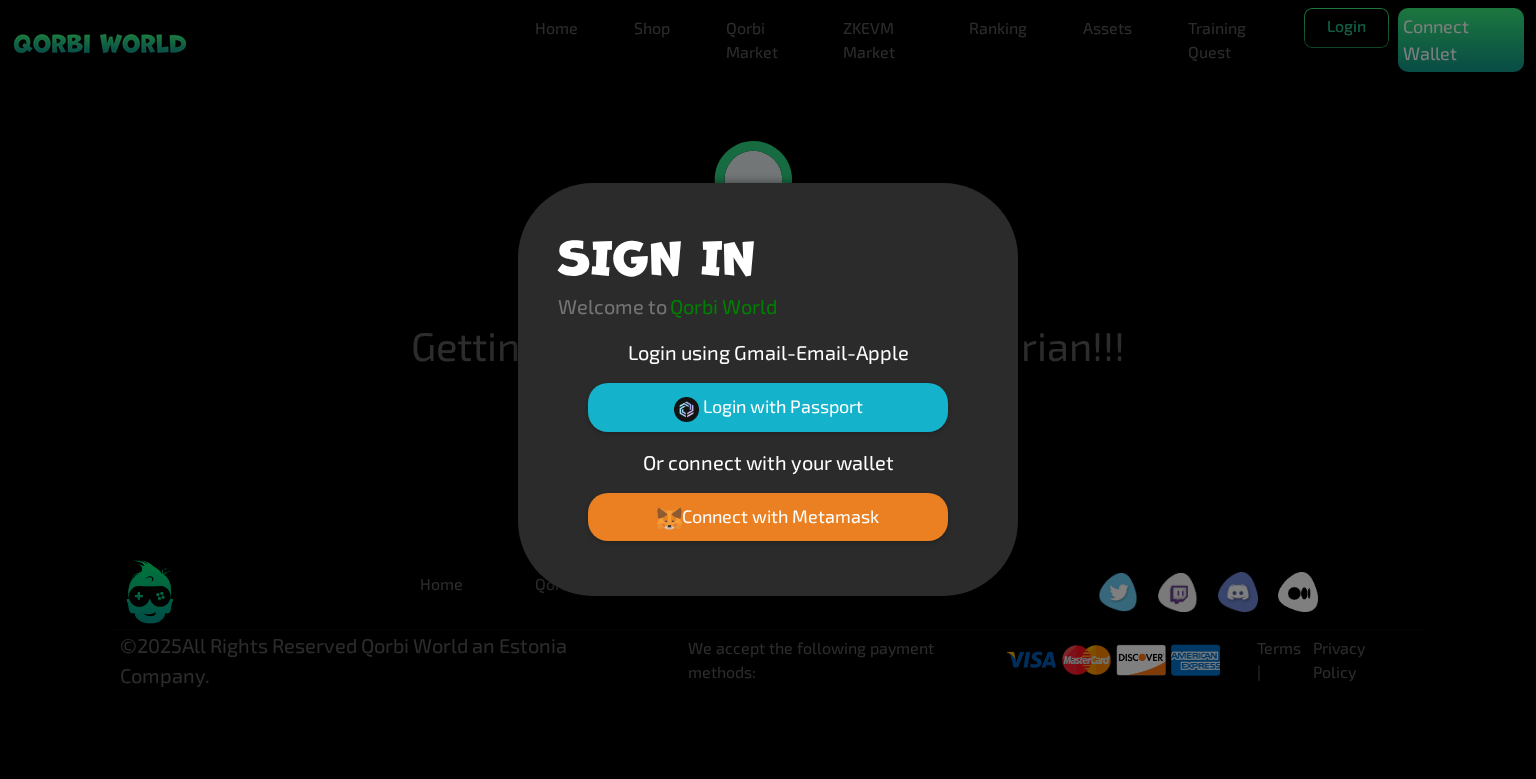 scroll, scrollTop: 0, scrollLeft: 0, axis: both 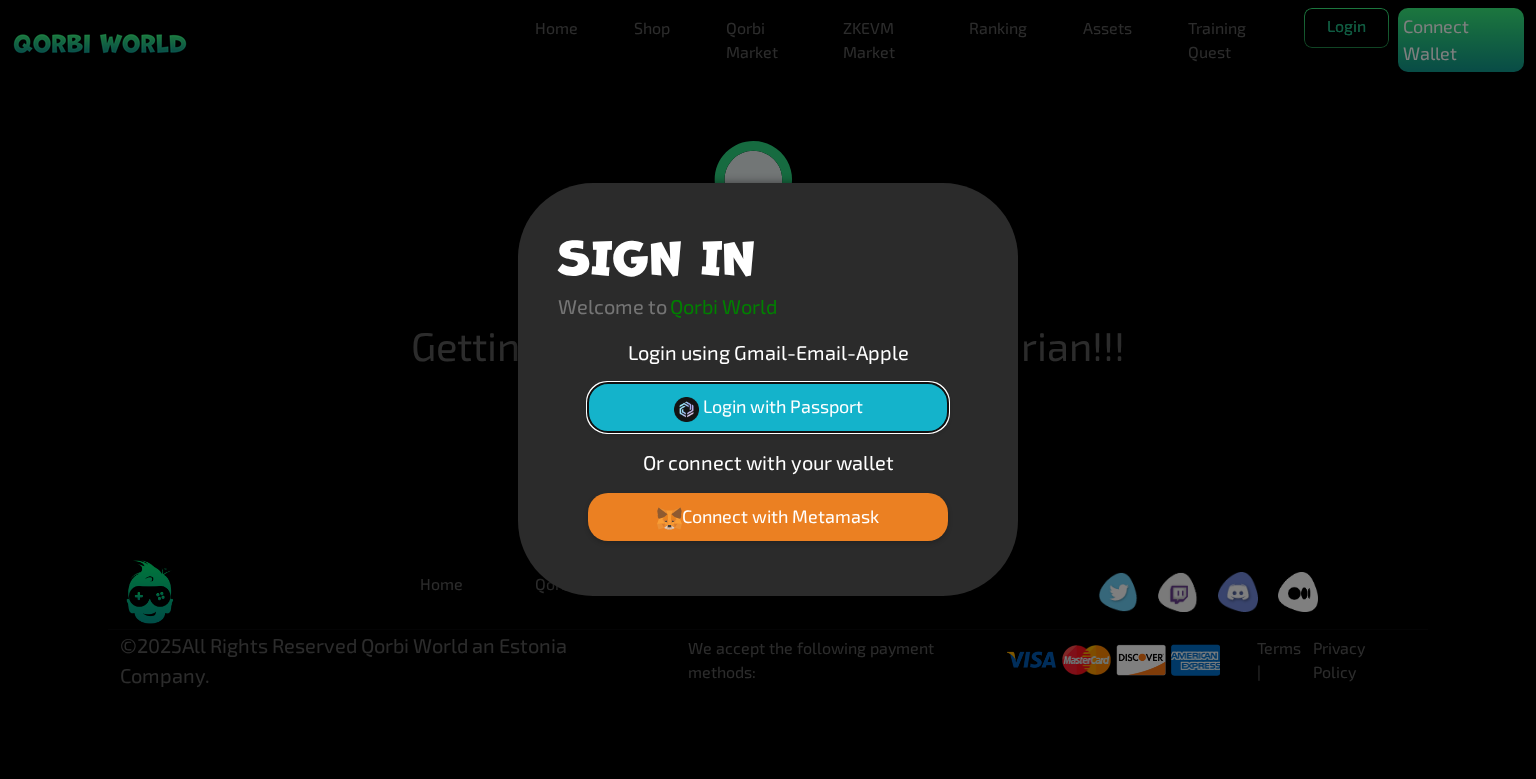 click on "Login with Passport" at bounding box center [768, 407] 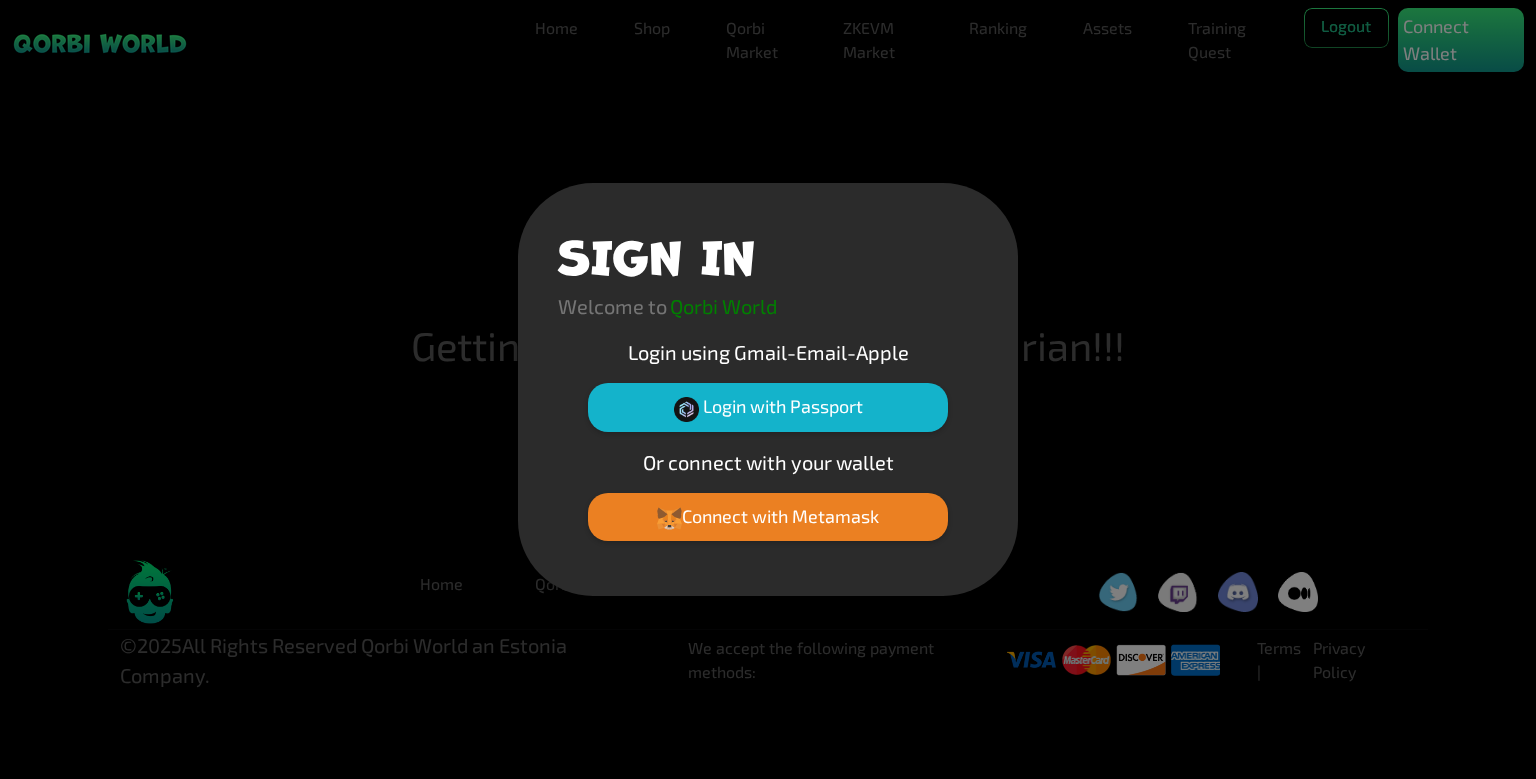 scroll, scrollTop: 0, scrollLeft: 0, axis: both 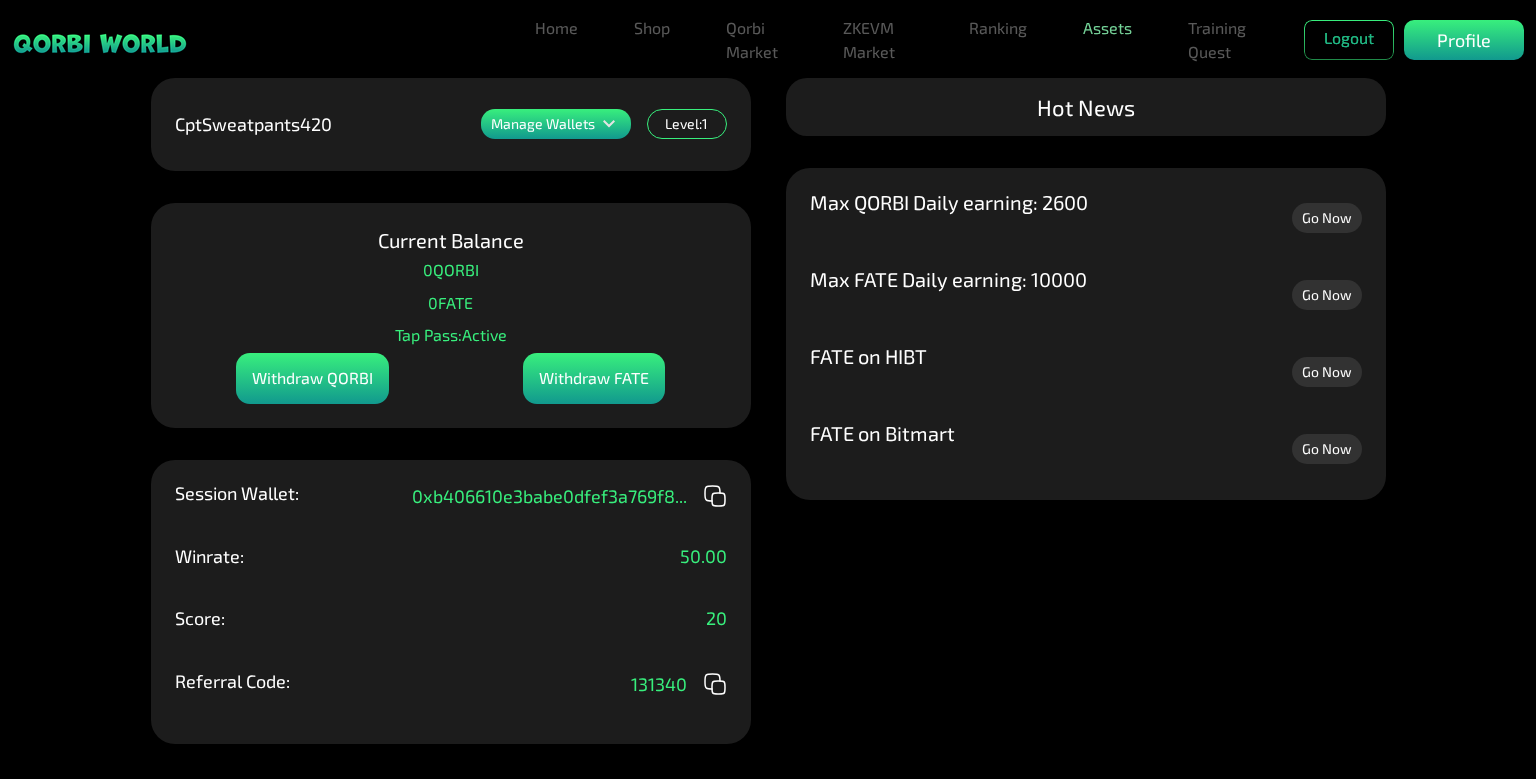 click on "Assets" at bounding box center (1107, 28) 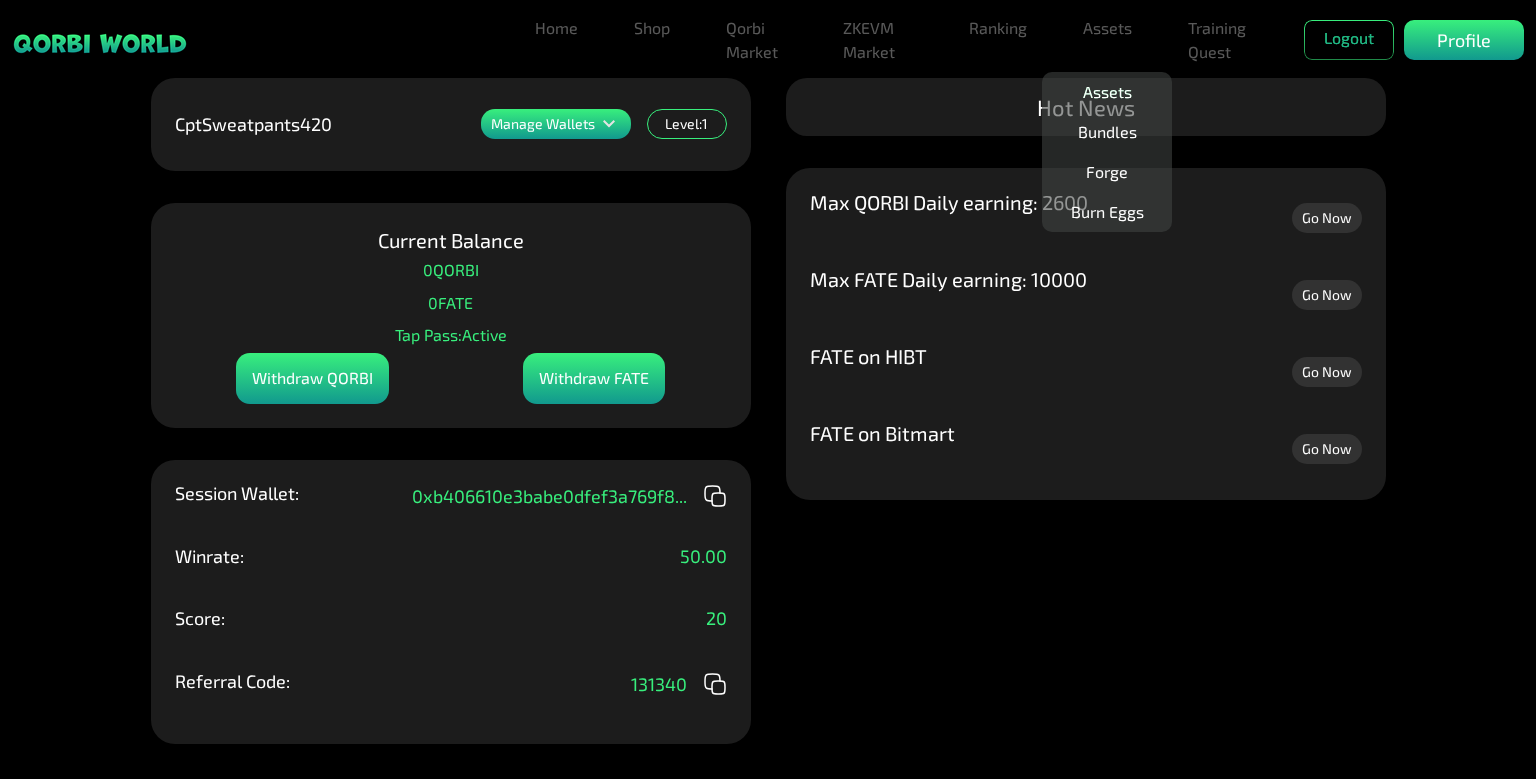 click on "Assets" at bounding box center (1107, 92) 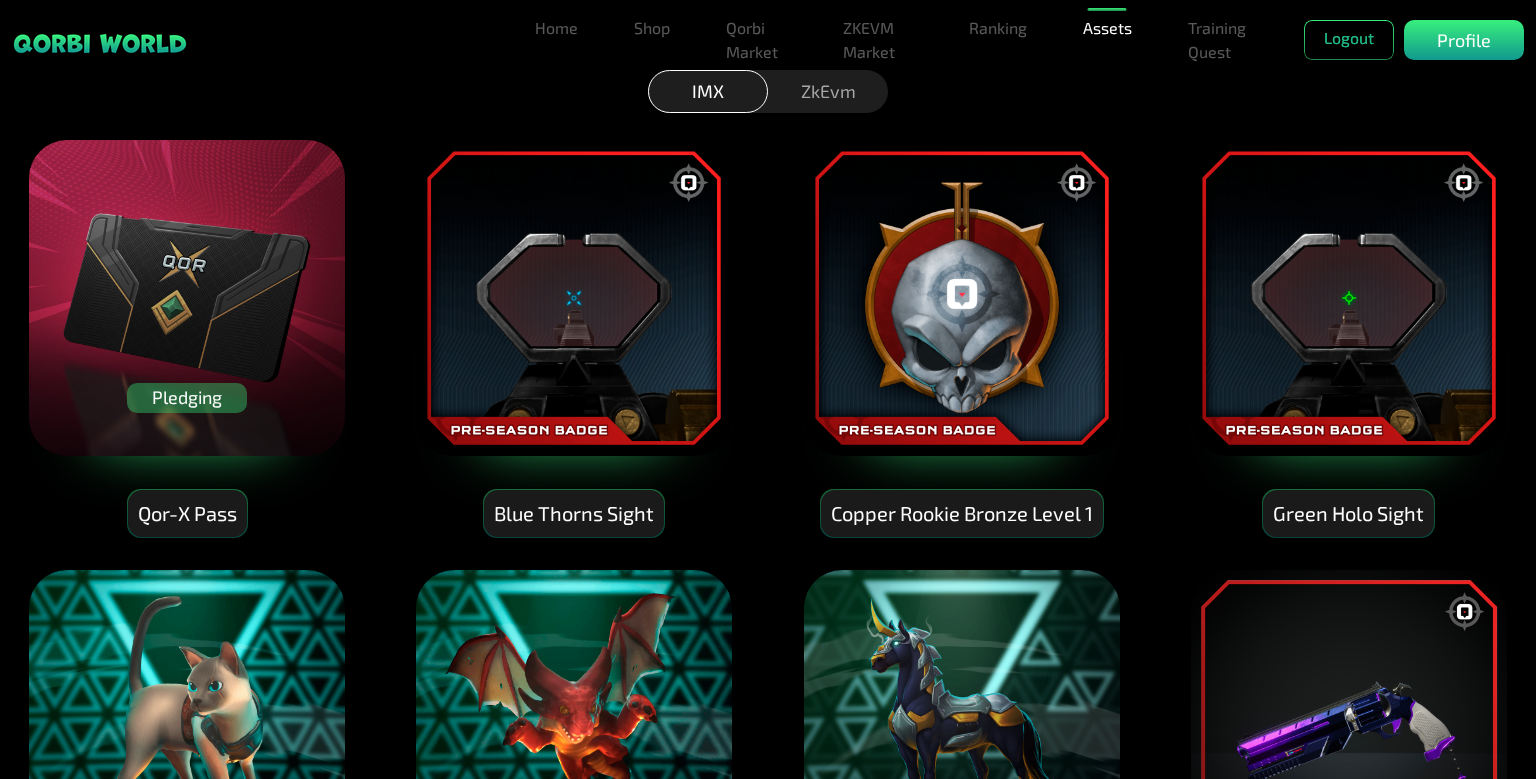click on "ZkEvm" at bounding box center [828, 91] 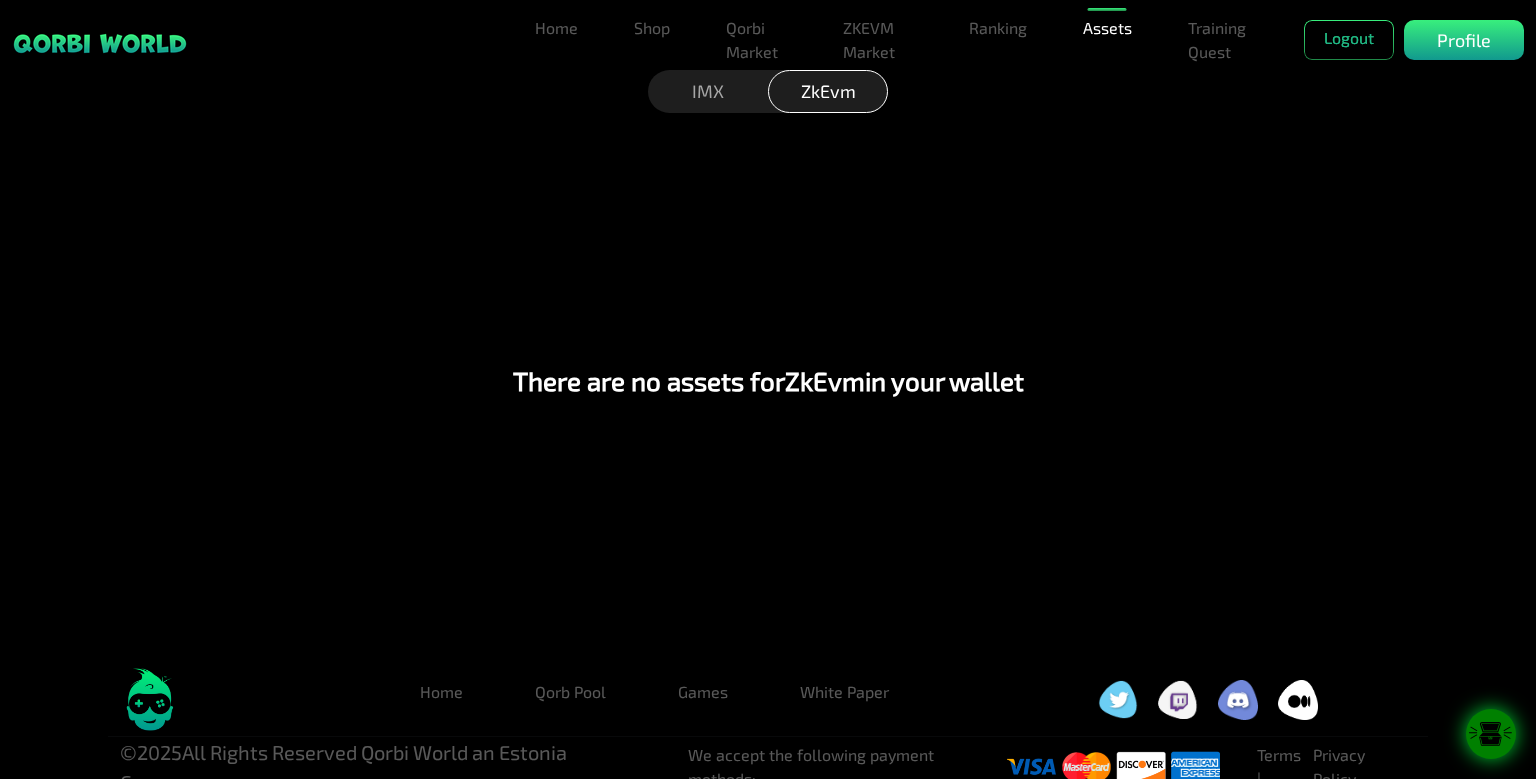 click on "IMX" at bounding box center (708, 91) 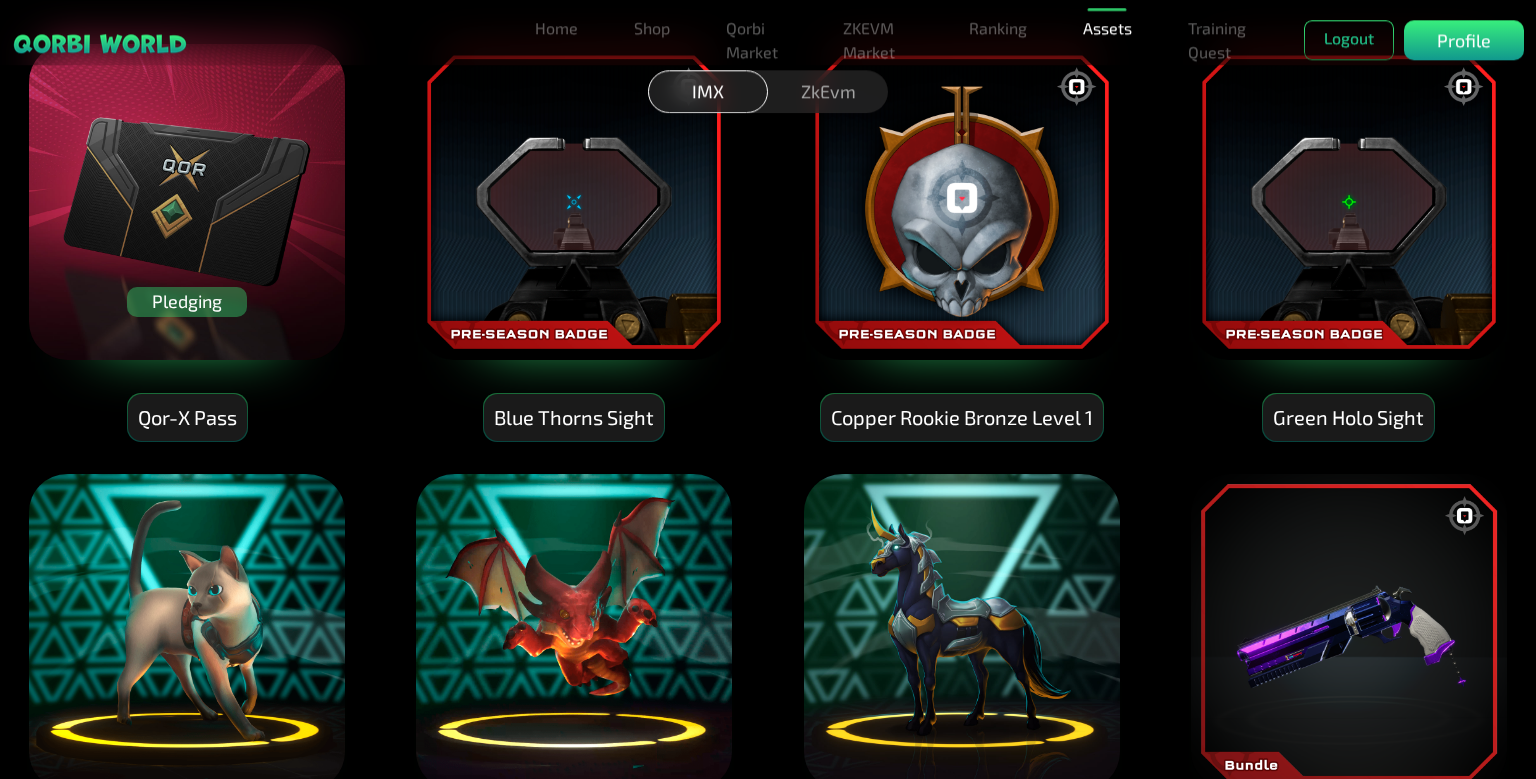scroll, scrollTop: 0, scrollLeft: 0, axis: both 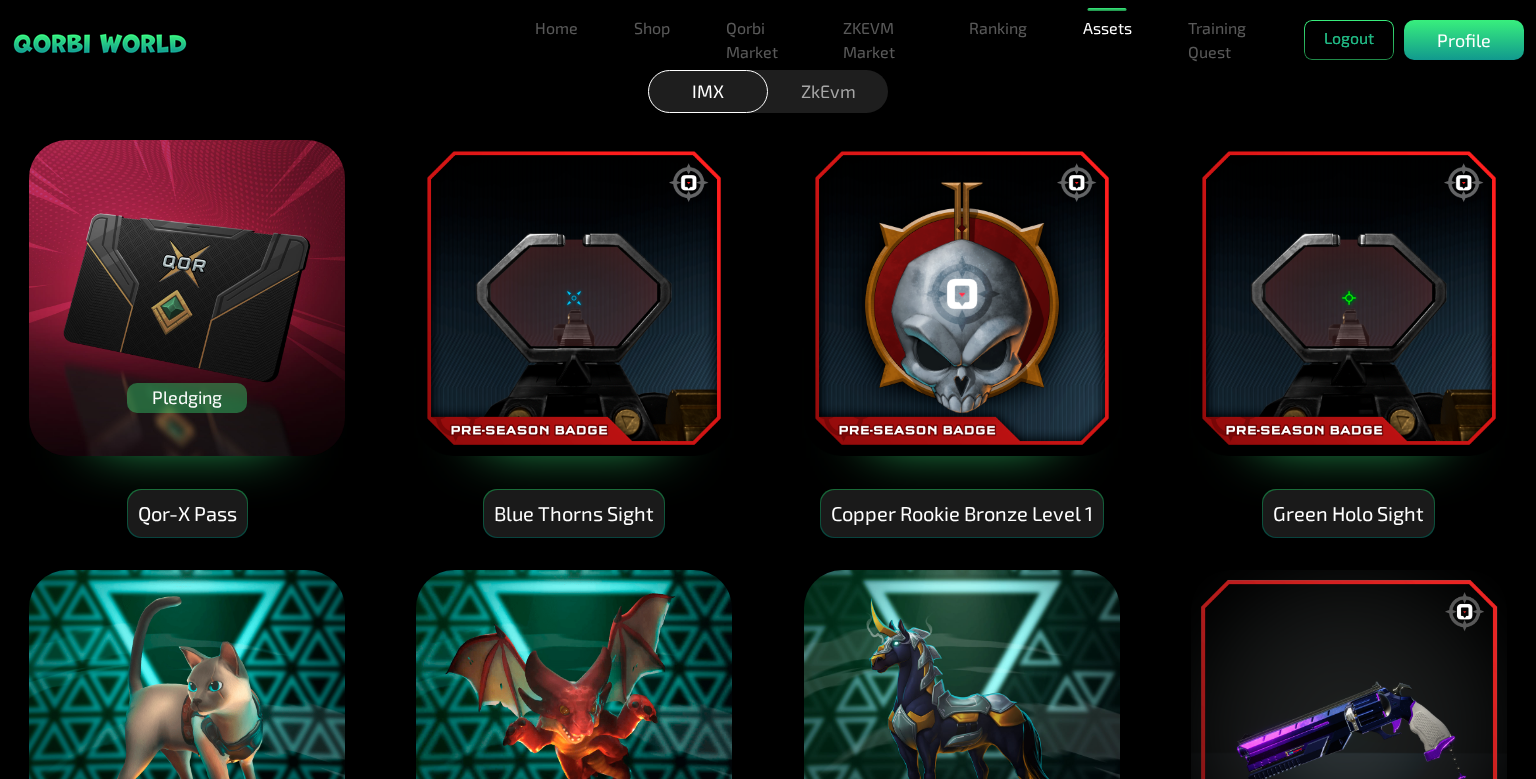 click on "ZkEvm" at bounding box center (828, 91) 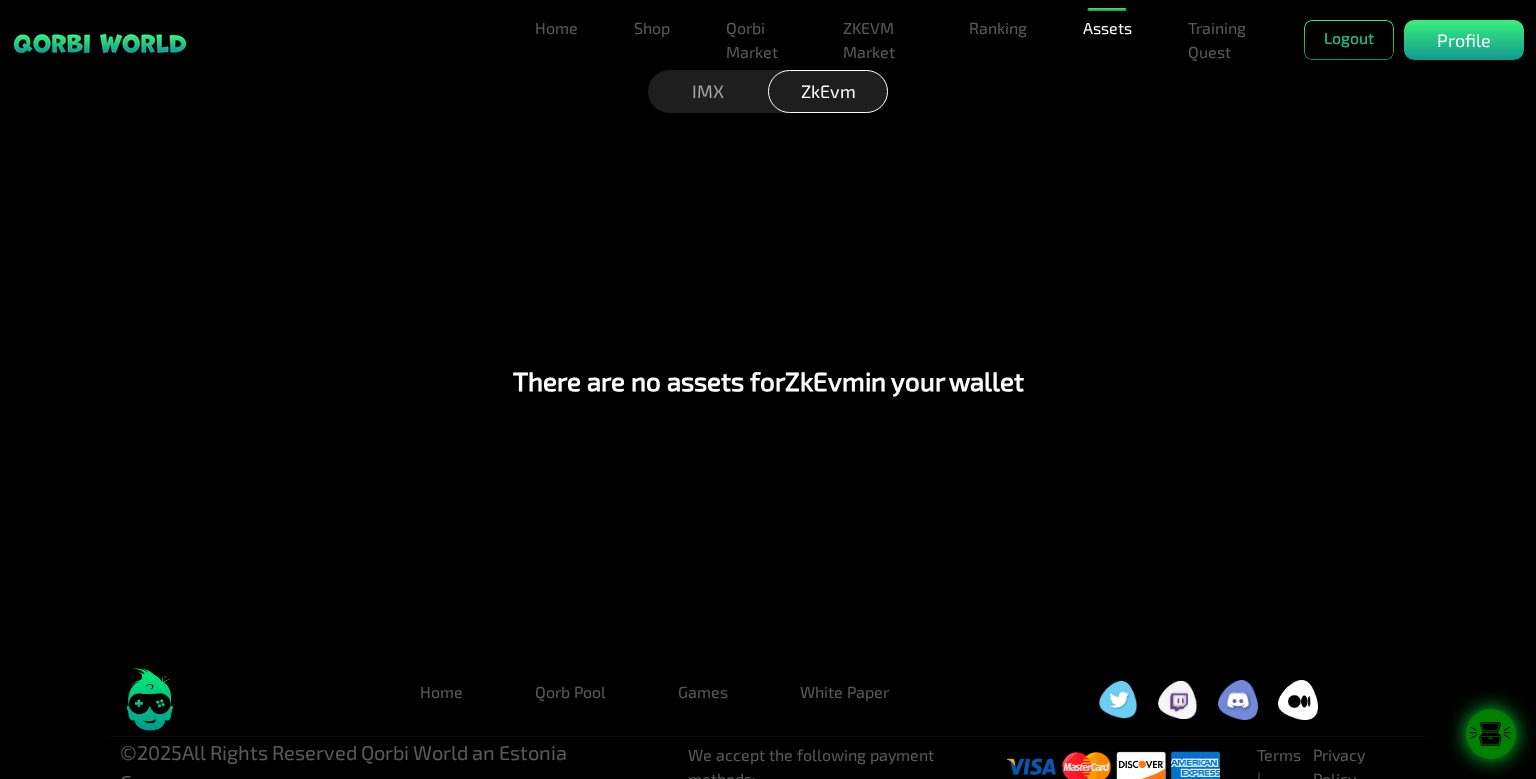 click on "IMX" at bounding box center (708, 91) 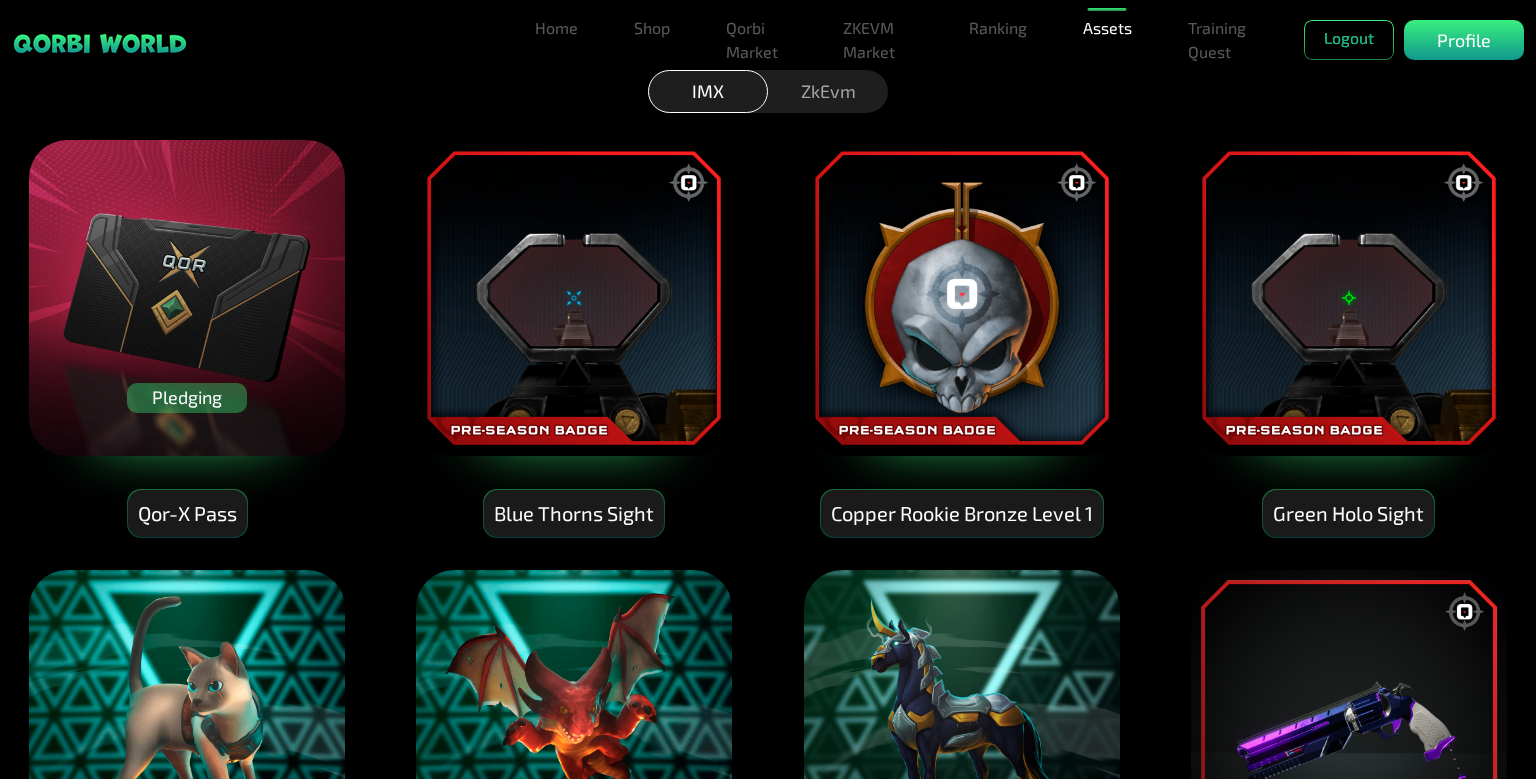 click on "ZkEvm" at bounding box center [828, 91] 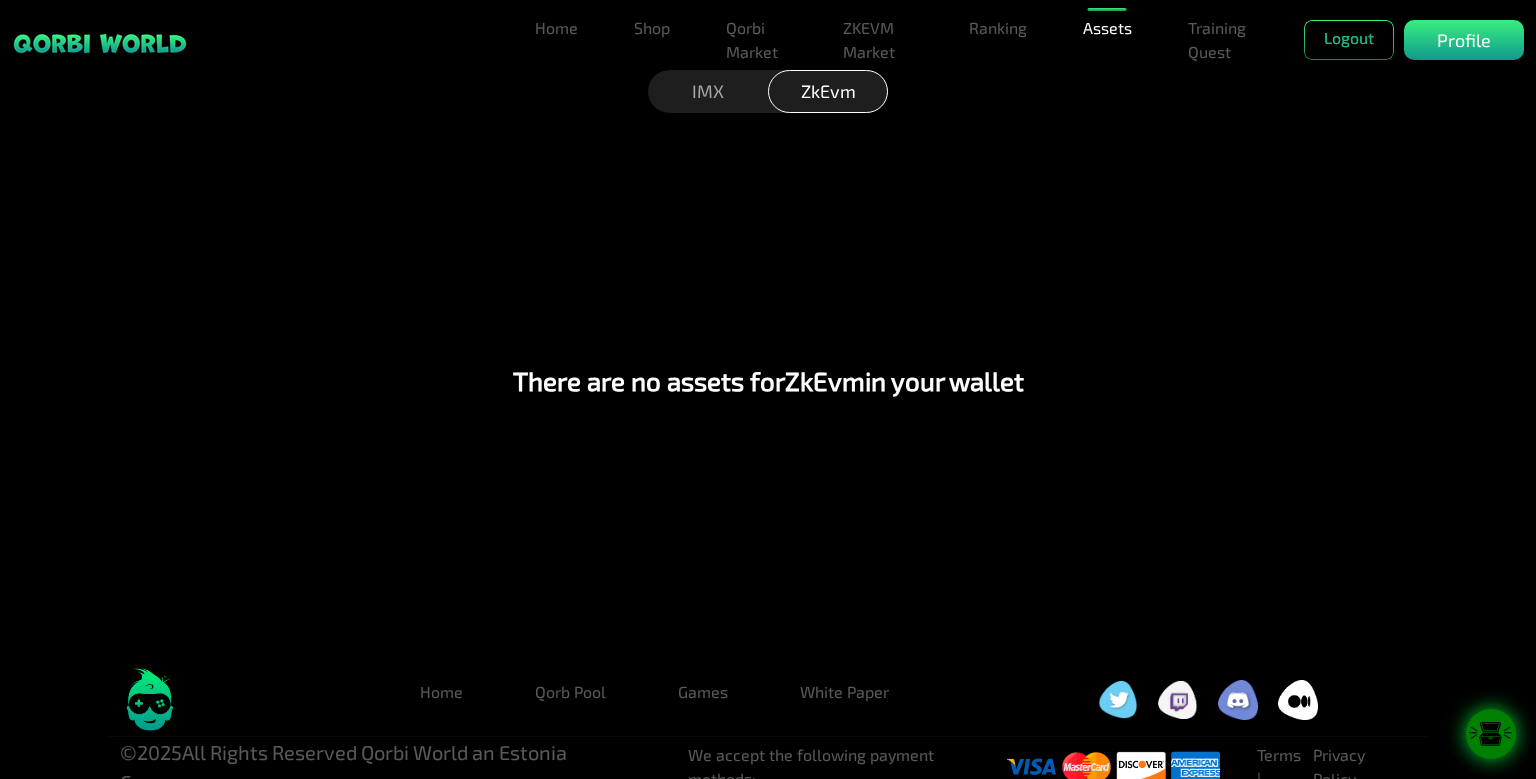 click on "IMX" at bounding box center (708, 91) 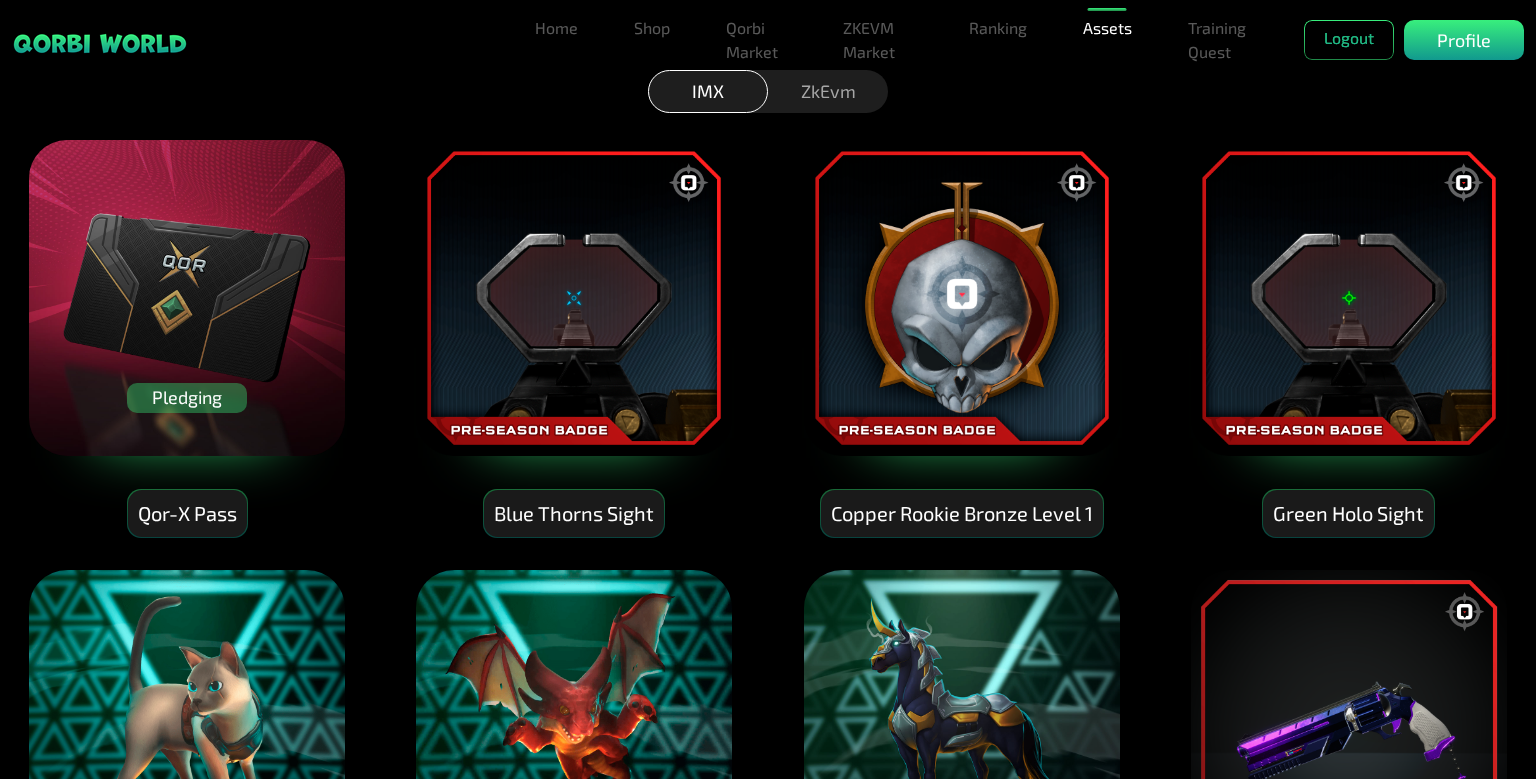 click on "ZkEvm" at bounding box center (828, 91) 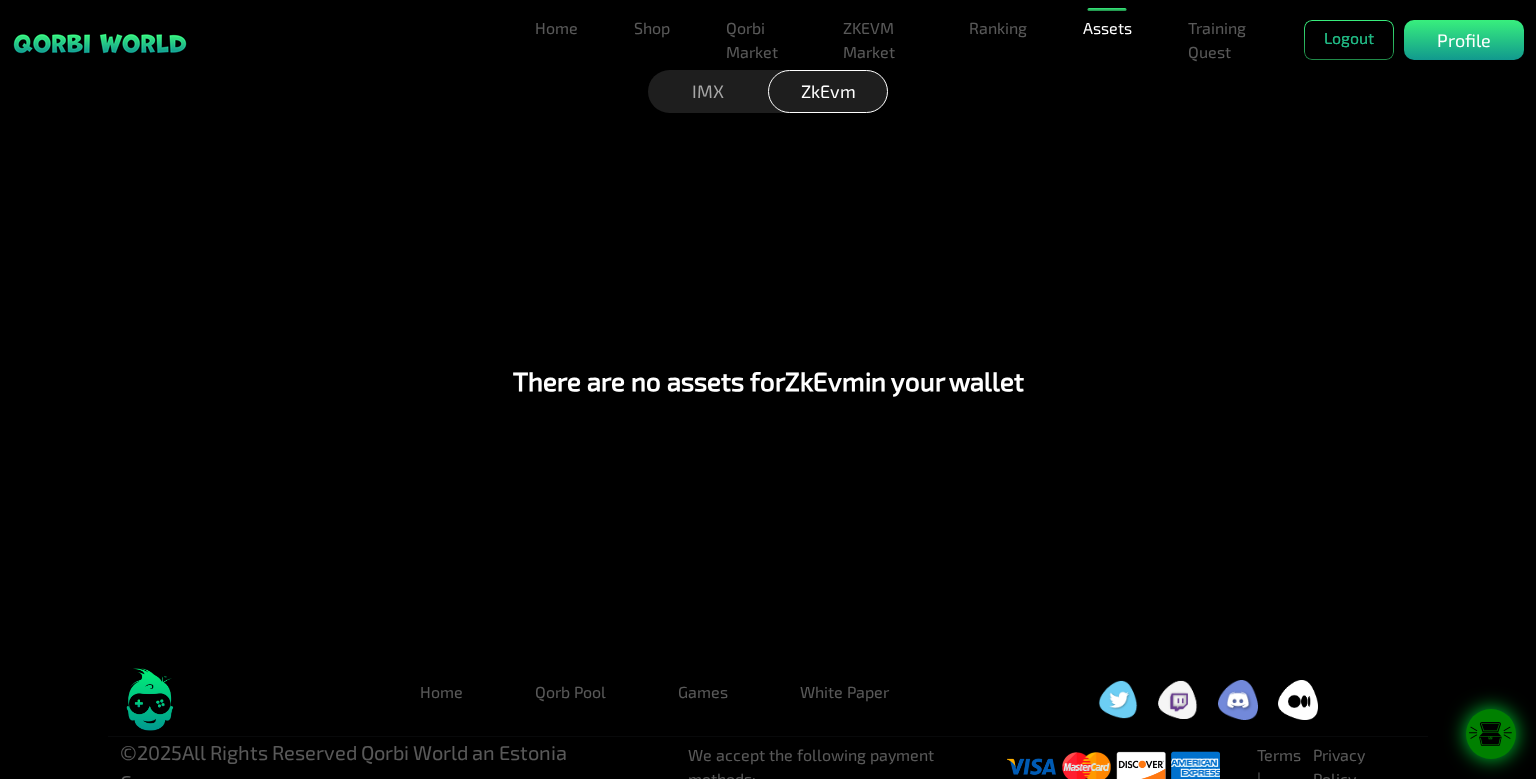 click on "IMX" at bounding box center (708, 91) 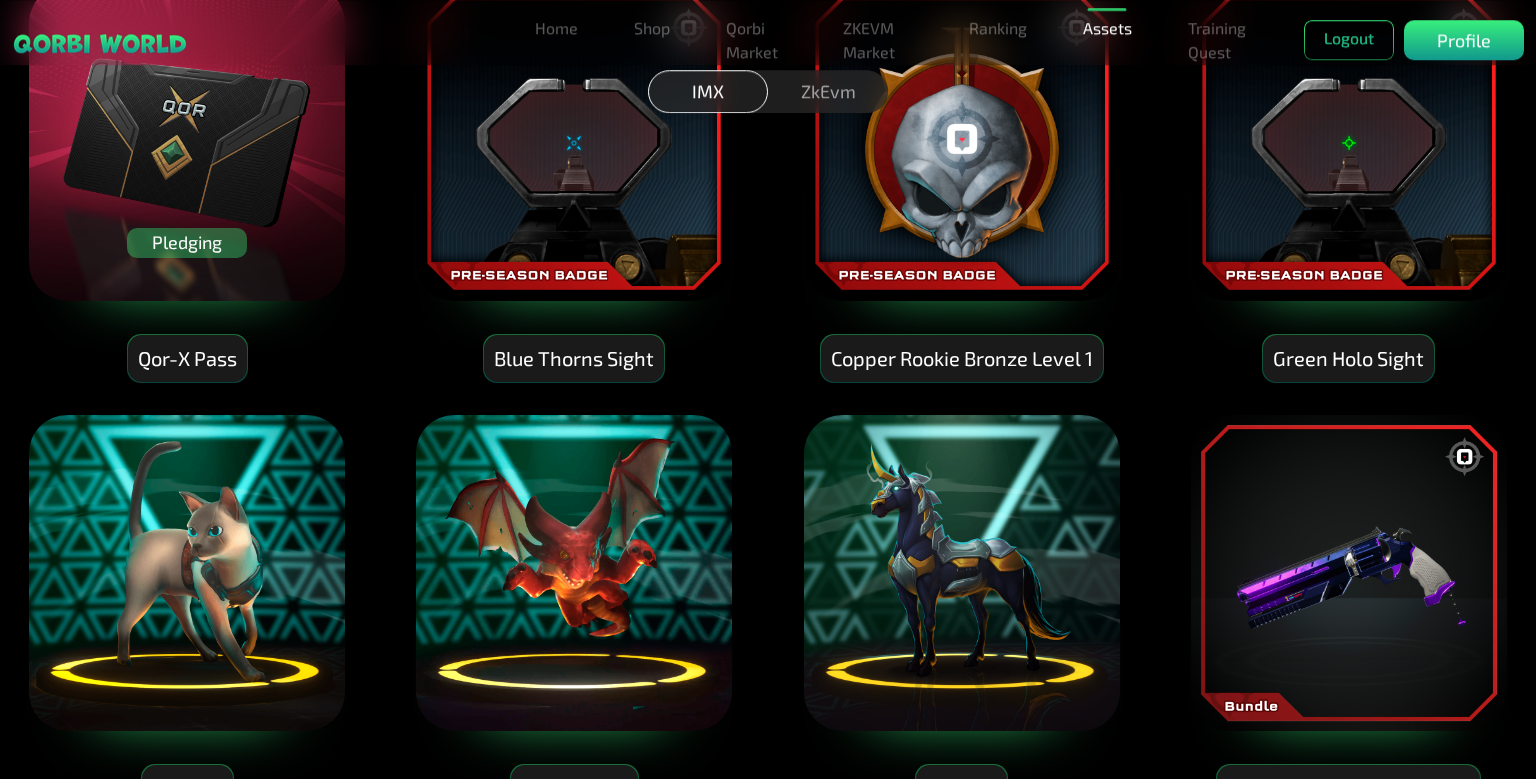 scroll, scrollTop: 0, scrollLeft: 0, axis: both 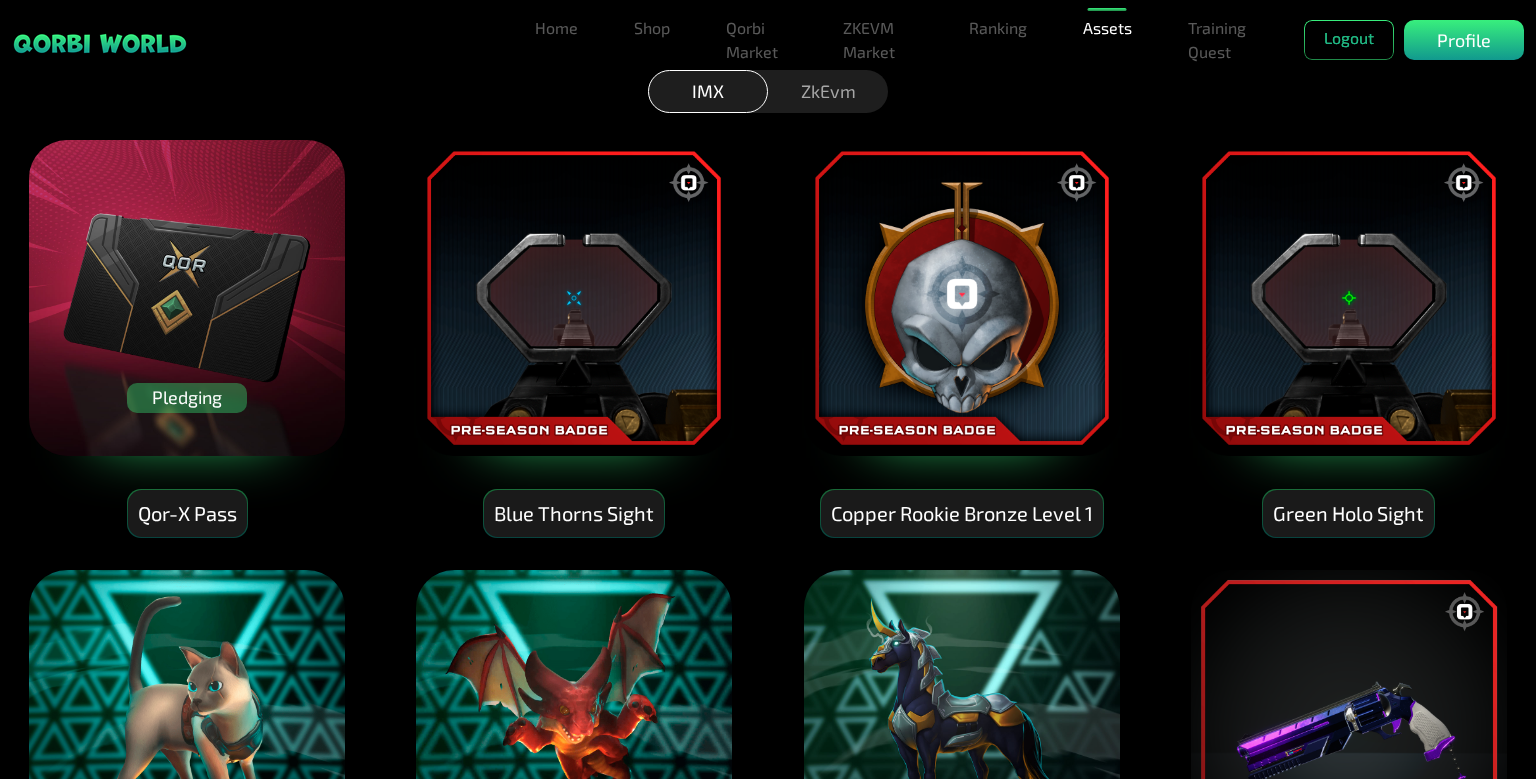 click on "ZkEvm" at bounding box center (828, 91) 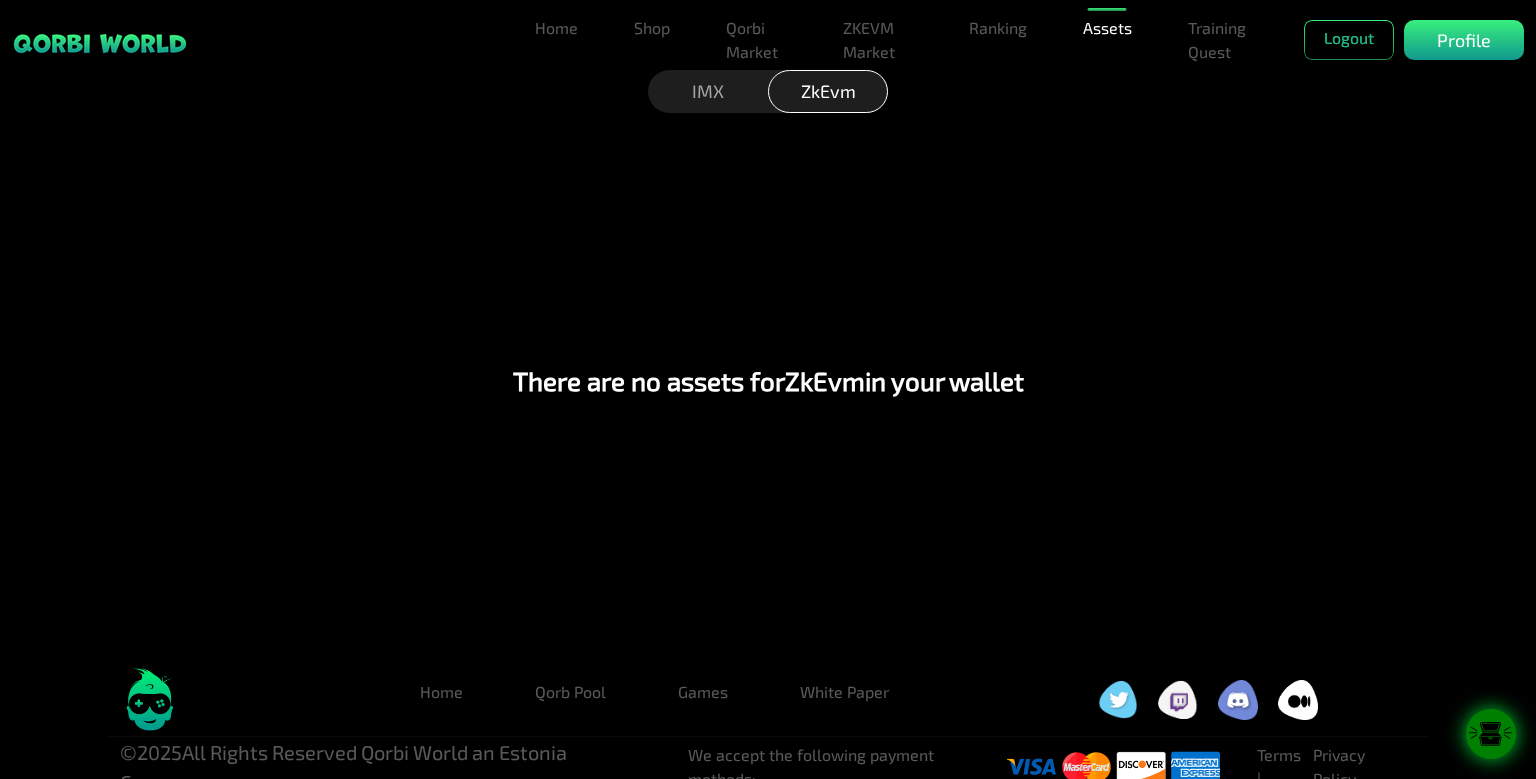 click on "IMX" at bounding box center [708, 91] 